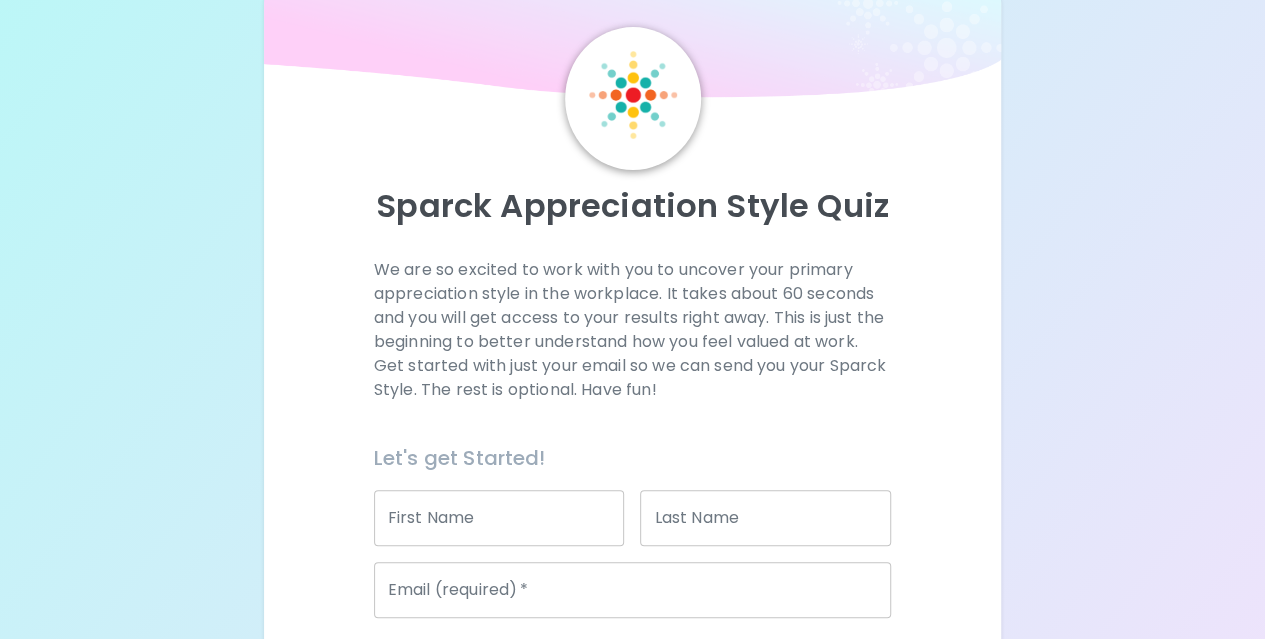 scroll, scrollTop: 37, scrollLeft: 0, axis: vertical 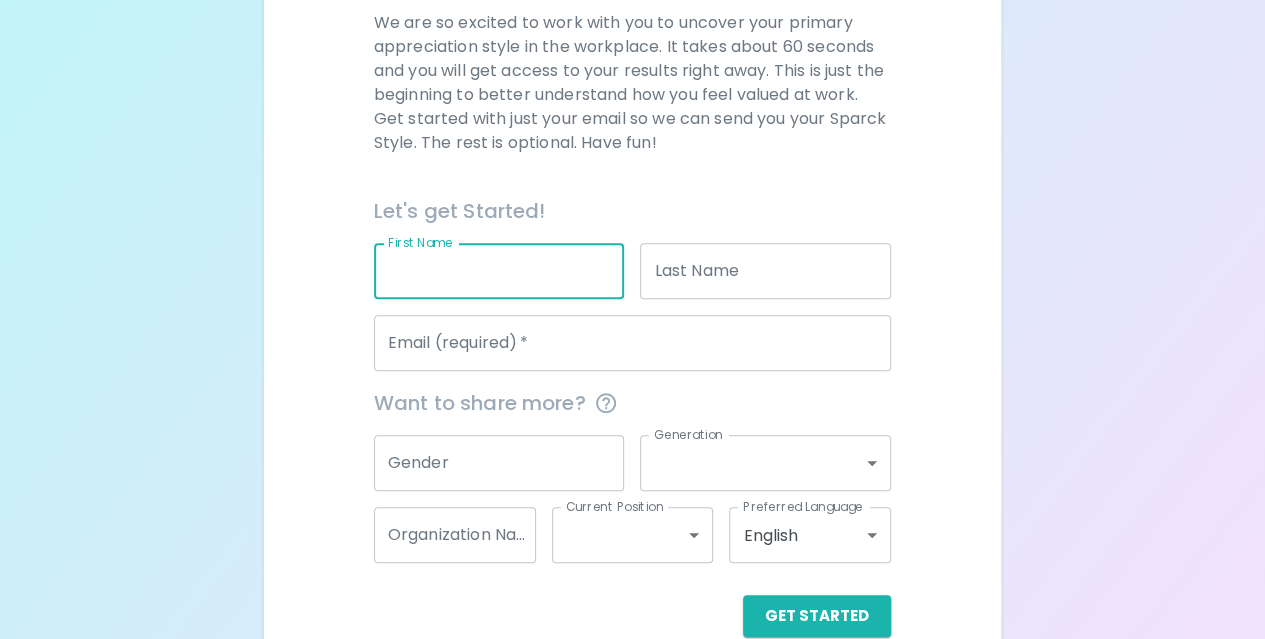 click on "First Name" at bounding box center [499, 271] 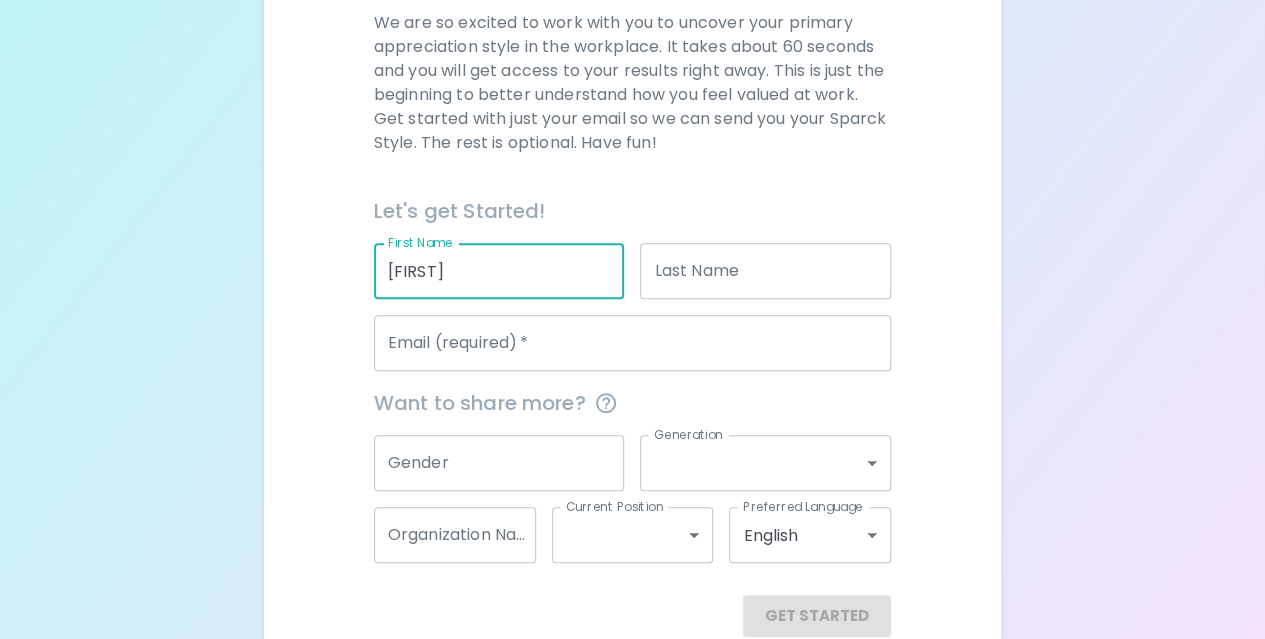type on "[FIRST]" 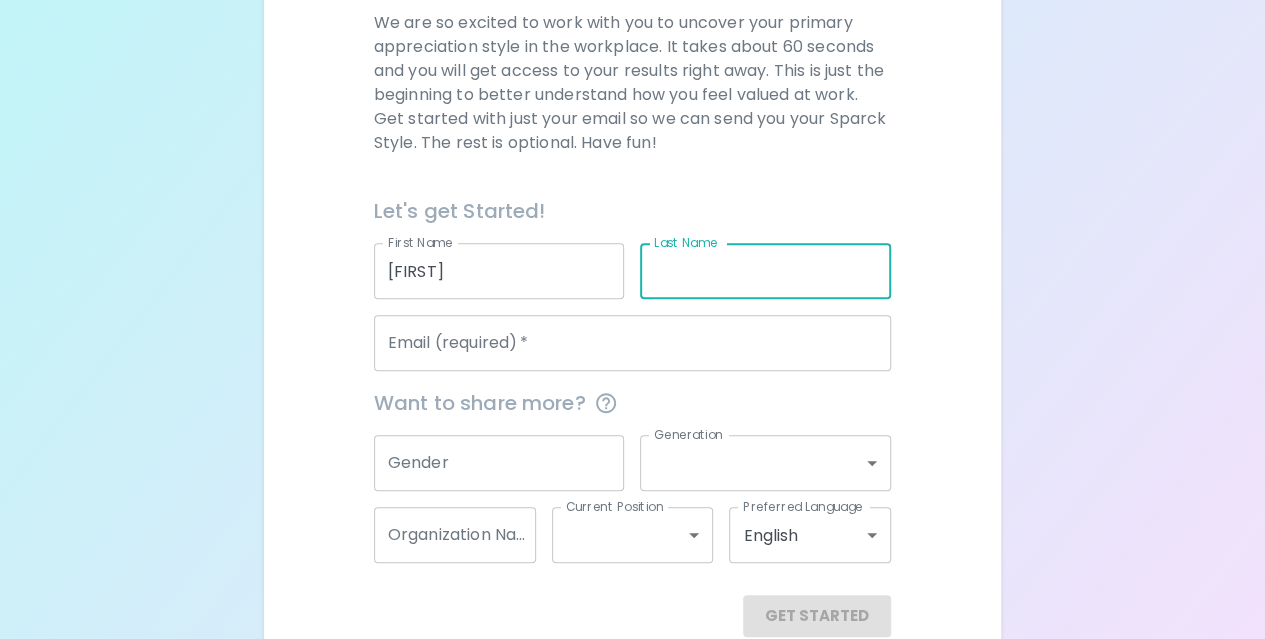 click on "Last Name" at bounding box center [765, 271] 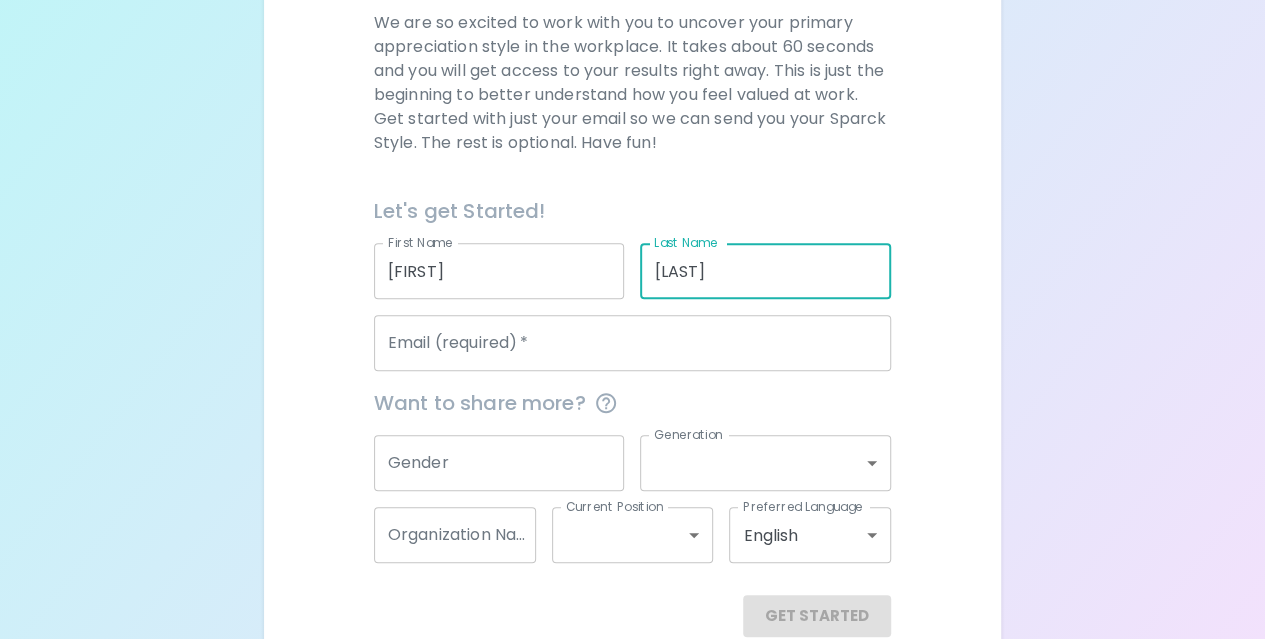 type on "[LAST]" 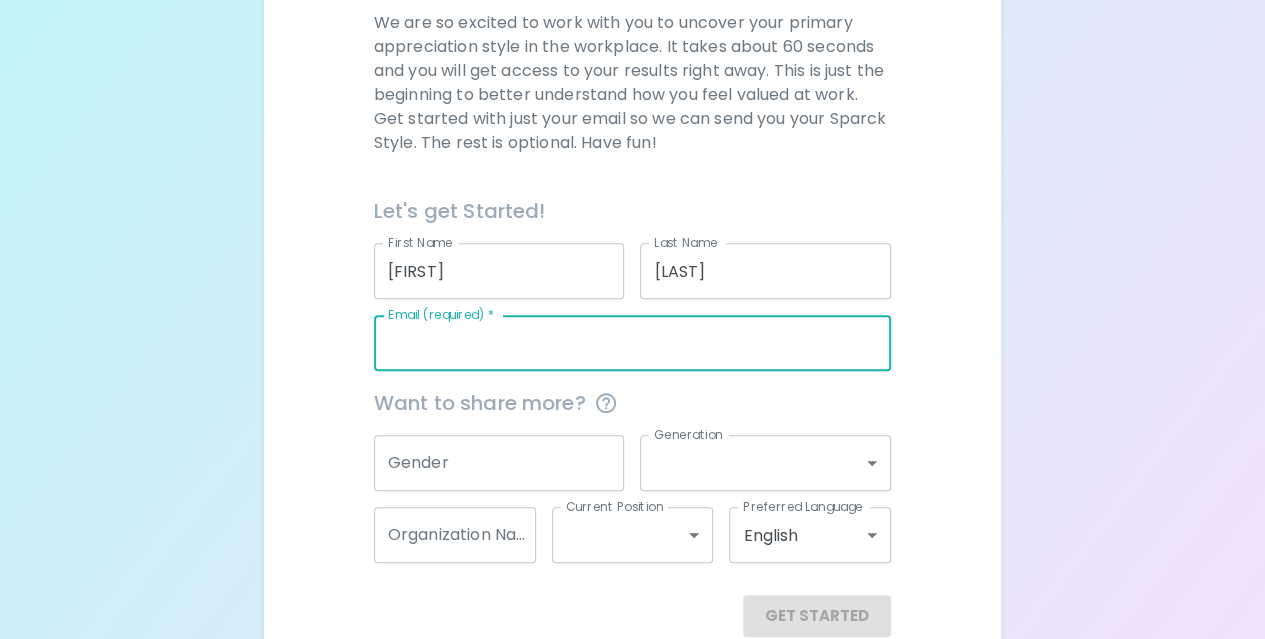 type on "[EMAIL]" 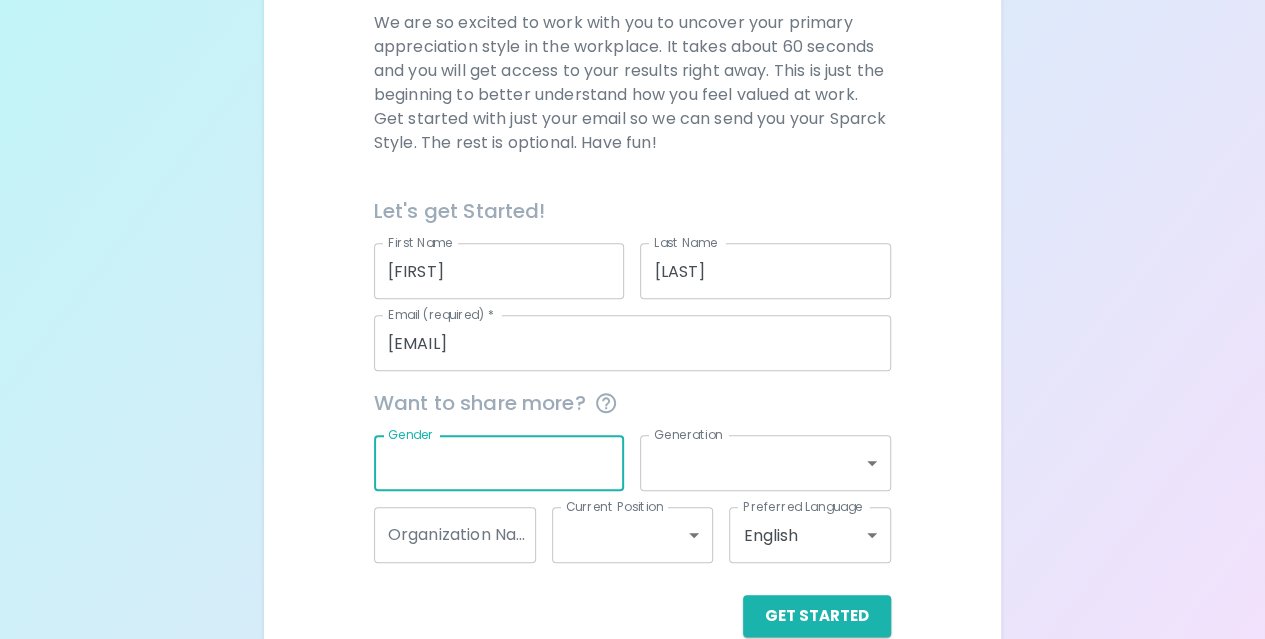 click on "Gender" at bounding box center (499, 463) 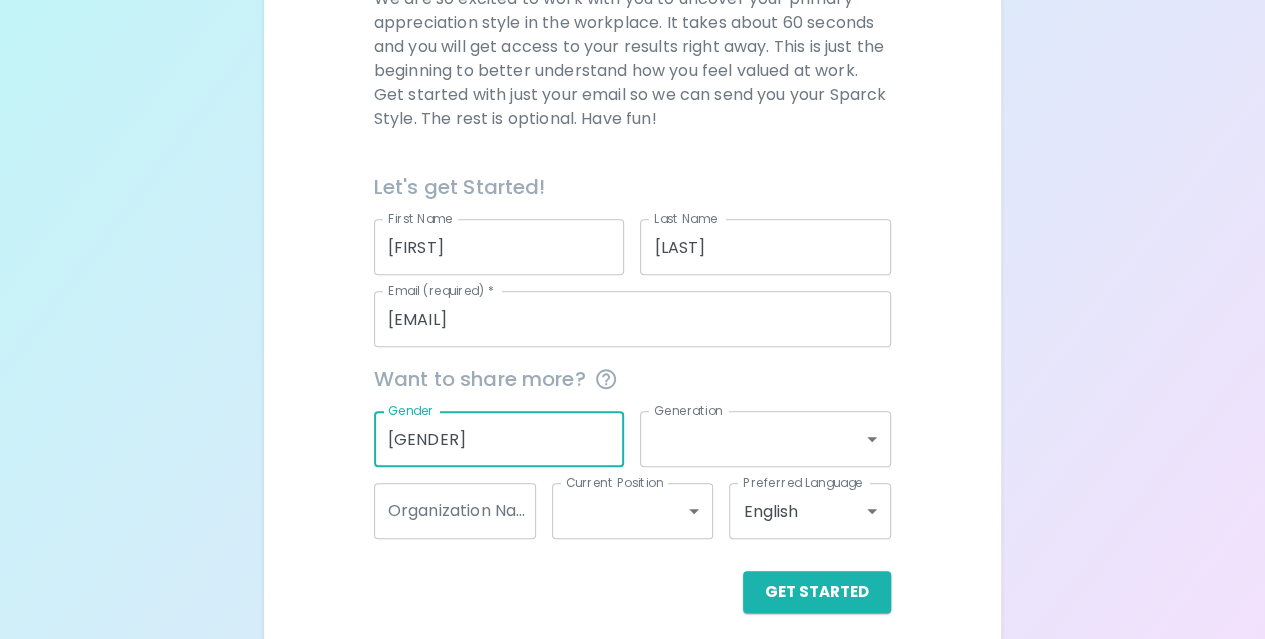 scroll, scrollTop: 337, scrollLeft: 0, axis: vertical 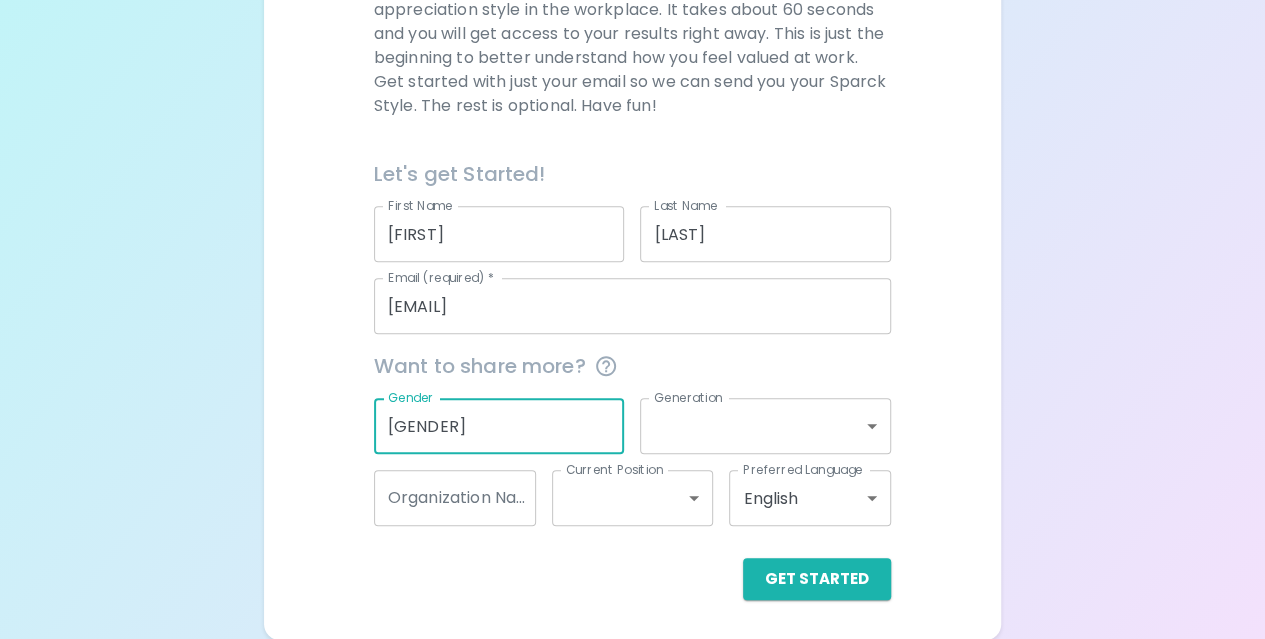 type on "[GENDER]" 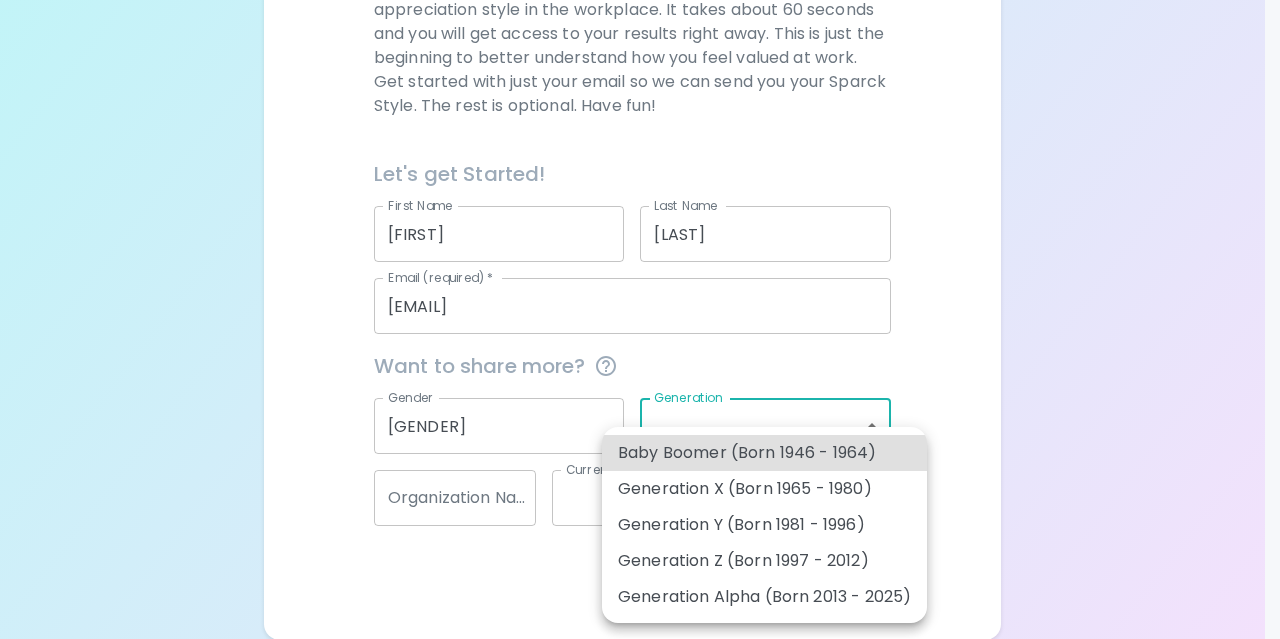 click on "Sparck Appreciation Style Quiz We are so excited to work with you to uncover your primary appreciation style in the workplace. It takes about 60 seconds and you will get access to your results right away. This is just the beginning to better understand how you feel valued at work. Get started with just your email so we can send you your Sparck Style. The rest is optional. Have fun! Let's get Started! First Name [FIRST] First Name Last Name [LAST] Last Name Email (required)   * [EMAIL] Email (required)   * Want to share more? Gender [GENDER] Gender Generation ​ Generation Organization Name Organization Name Current Position ​ Current Position Preferred Language English en Preferred Language Get Started   English Español العربية‏ Português Baby Boomer (Born 1946 - 1964) Generation X (Born 1965 - 1980) Generation Y (Born 1981 - 1996) Generation Z (Born 1997 - 2012) Generation Alpha (Born 2013 - 2025)" at bounding box center (640, 151) 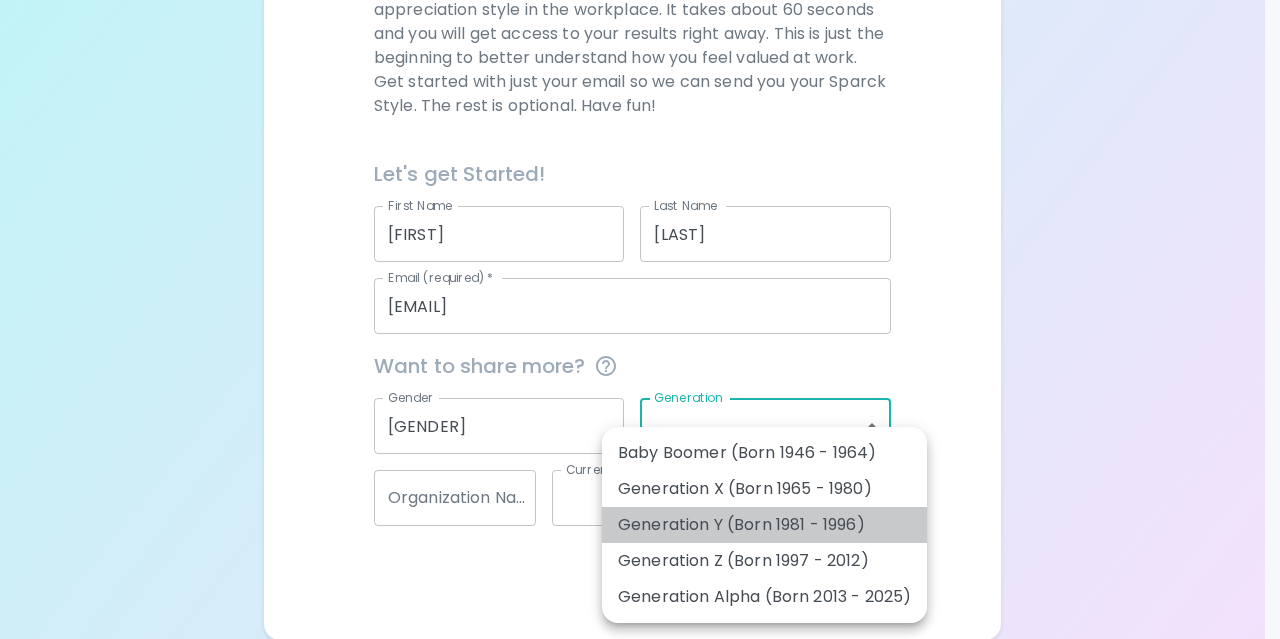 click on "Generation Y (Born 1981 - 1996)" at bounding box center (764, 525) 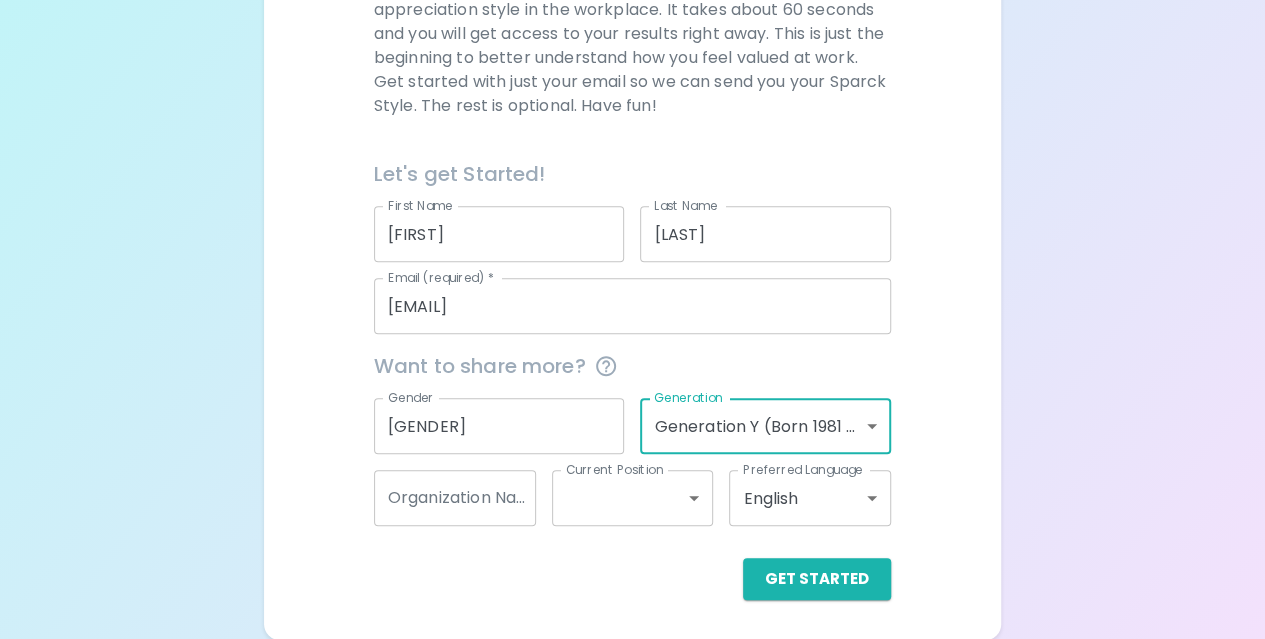 click on "Organization Name" at bounding box center [455, 498] 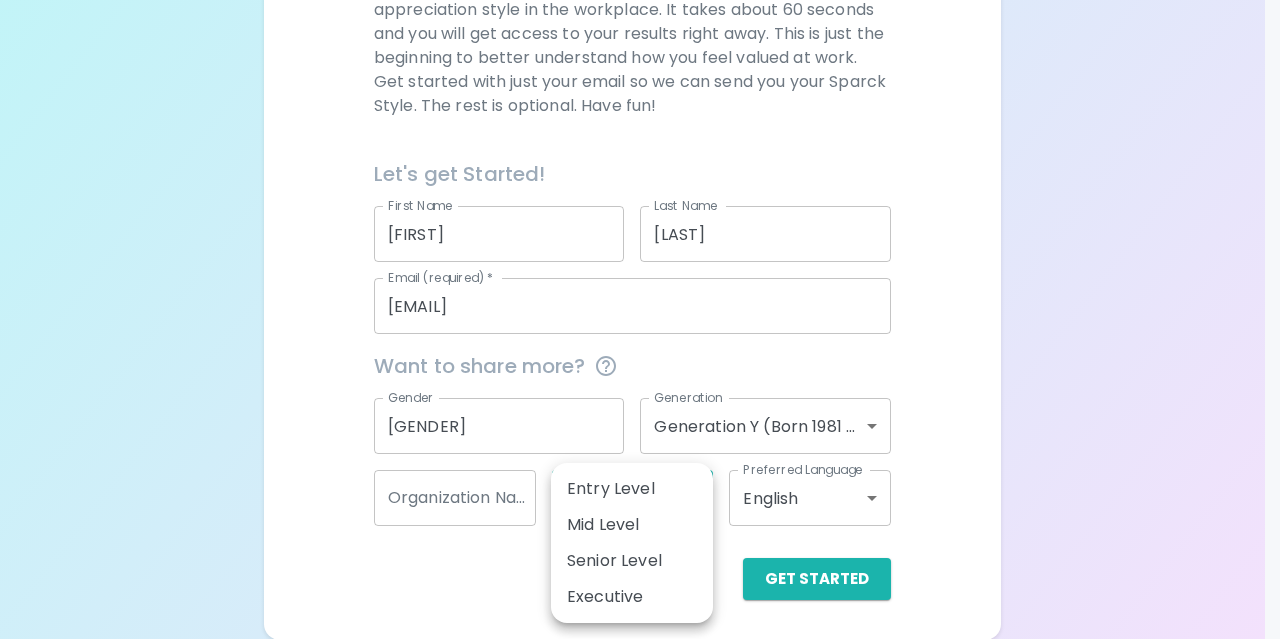 click on "Sparck Appreciation Style Quiz We are so excited to work with you to uncover your primary appreciation style in the workplace. It takes about 60 seconds and you will get access to your results right away. This is just the beginning to better understand how you feel valued at work. Get started with just your email so we can send you your Sparck Style. The rest is optional. Have fun! Let's get Started! First Name [FIRST] First Name Last Name [LAST] Last Name Email (required)   * [EMAIL] Email (required)   * Want to share more? Gender [GENDER] Gender Generation Generation Y (Born 1981 - 1996) generation_y Generation Organization Name Organization Name Current Position ​ Current Position Preferred Language English en Preferred Language Get Started   English Español العربية‏ Português Entry Level Mid Level Senior Level Executive" at bounding box center (640, 151) 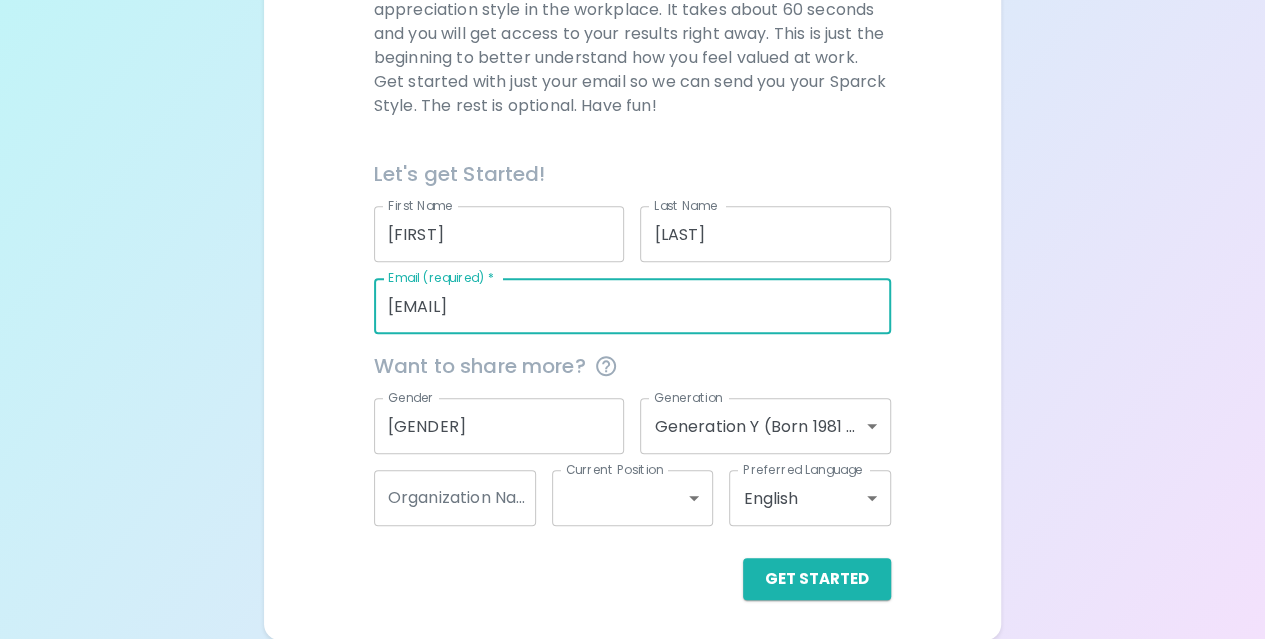 drag, startPoint x: 572, startPoint y: 306, endPoint x: 400, endPoint y: 304, distance: 172.01163 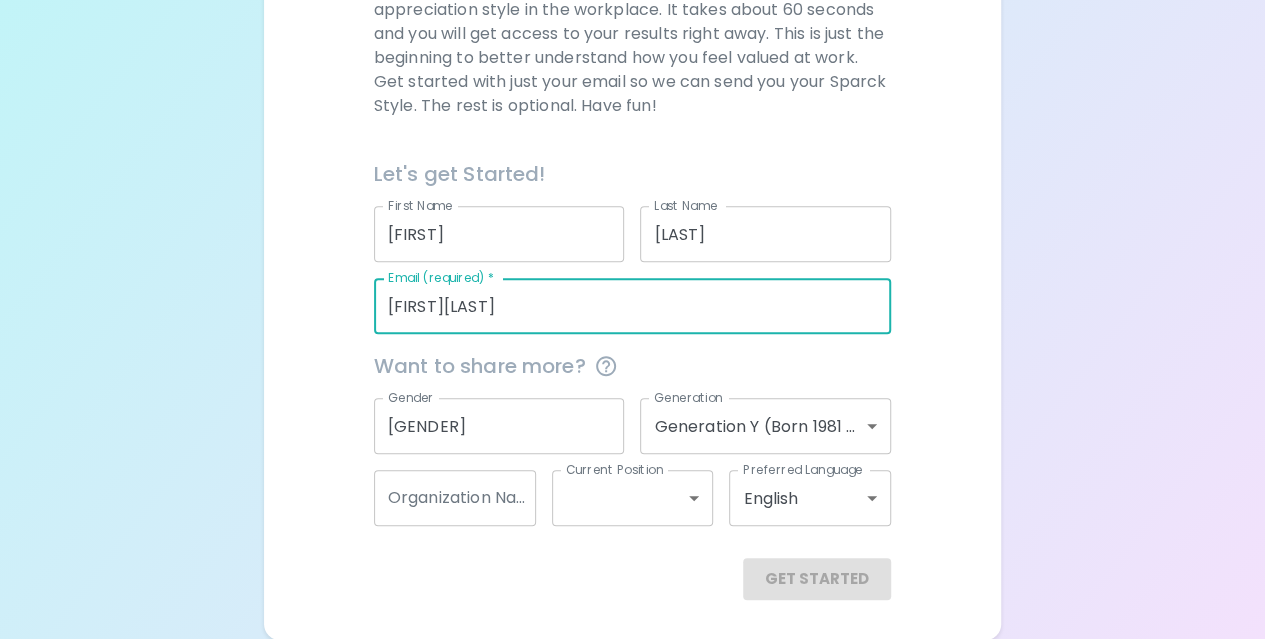 type on "[EMAIL]" 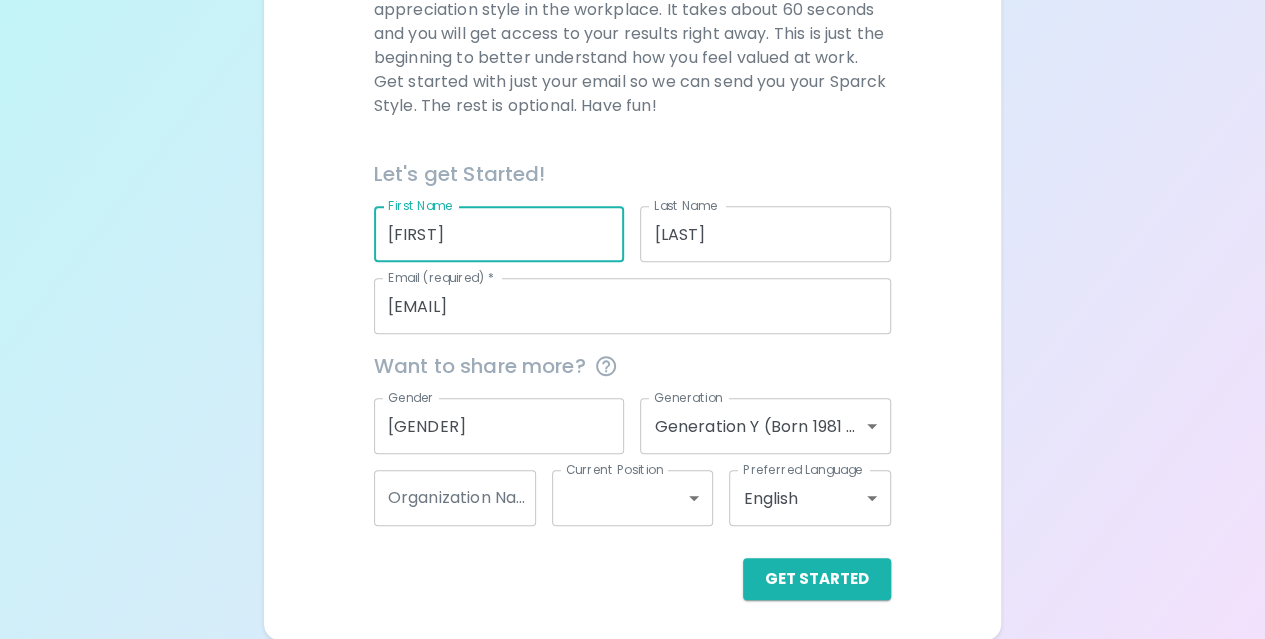 drag, startPoint x: 453, startPoint y: 228, endPoint x: 247, endPoint y: 212, distance: 206.62042 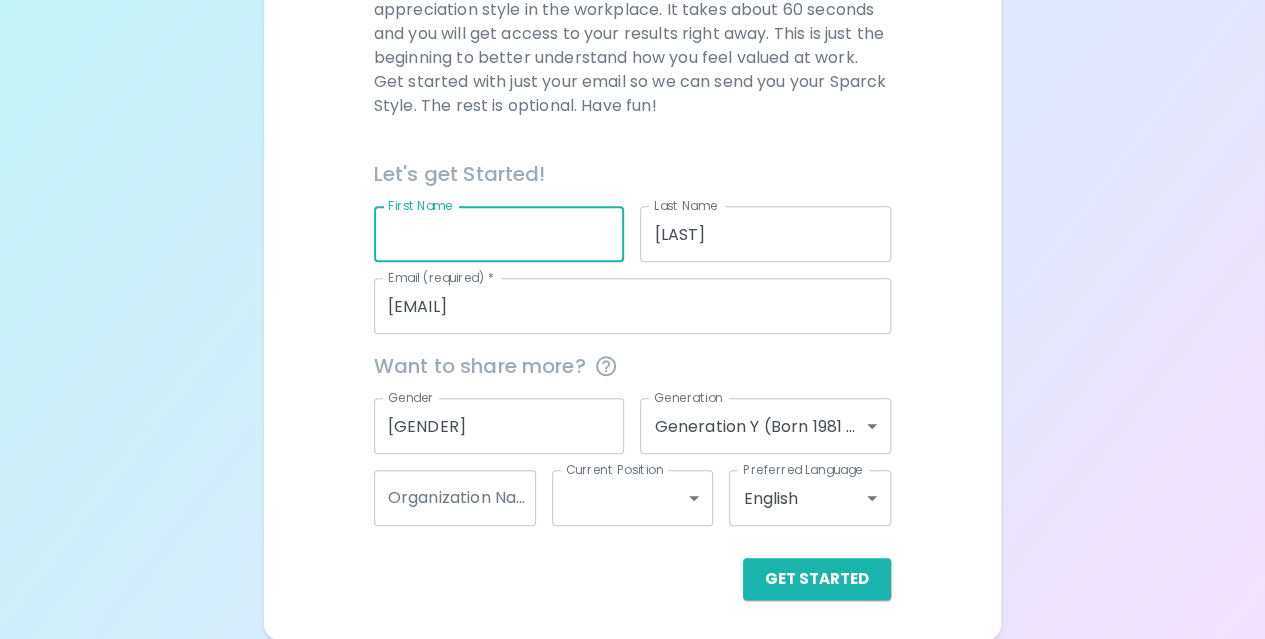 type 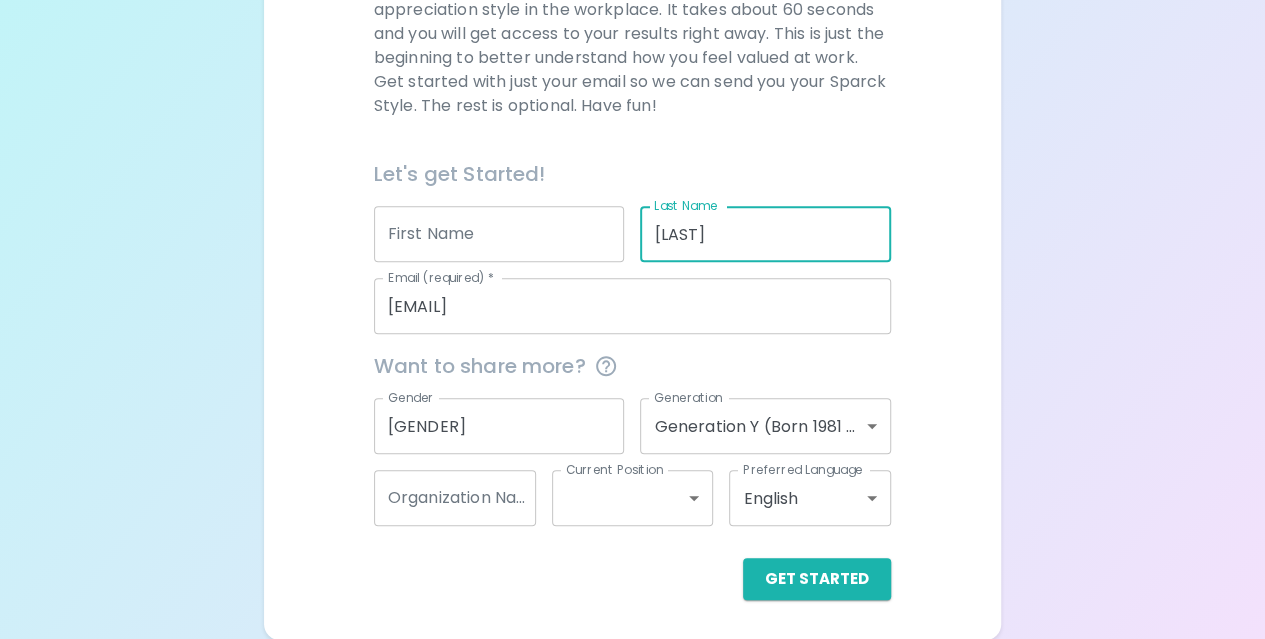 drag, startPoint x: 775, startPoint y: 231, endPoint x: 240, endPoint y: 171, distance: 538.35394 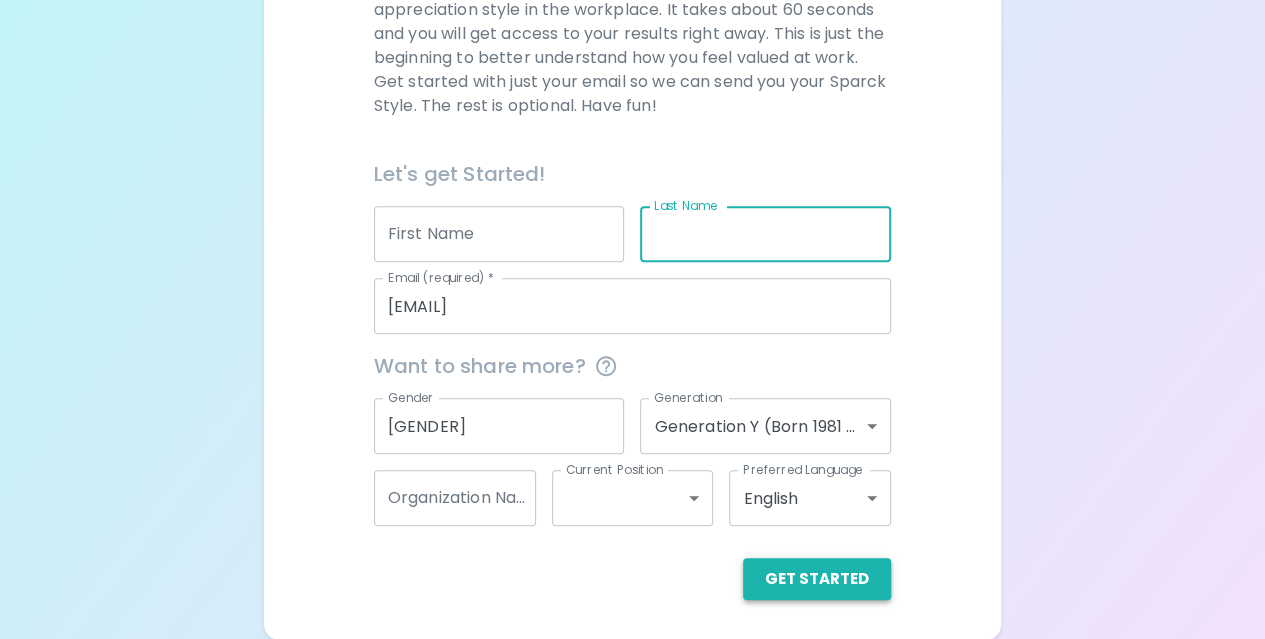 type 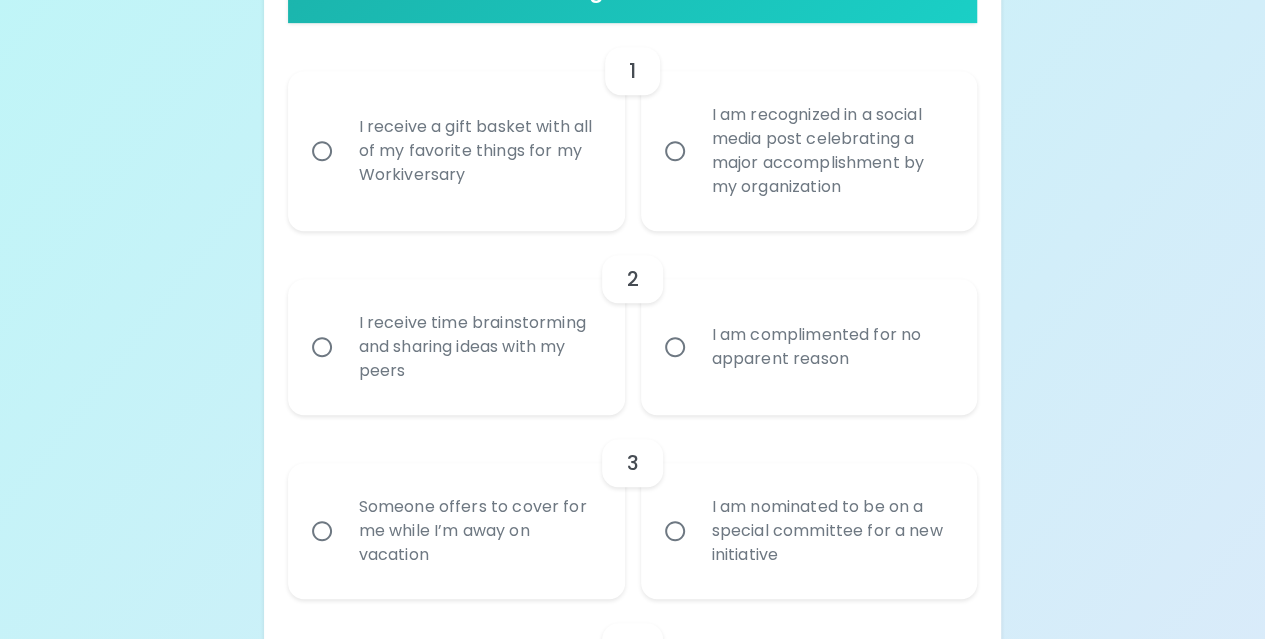scroll, scrollTop: 500, scrollLeft: 0, axis: vertical 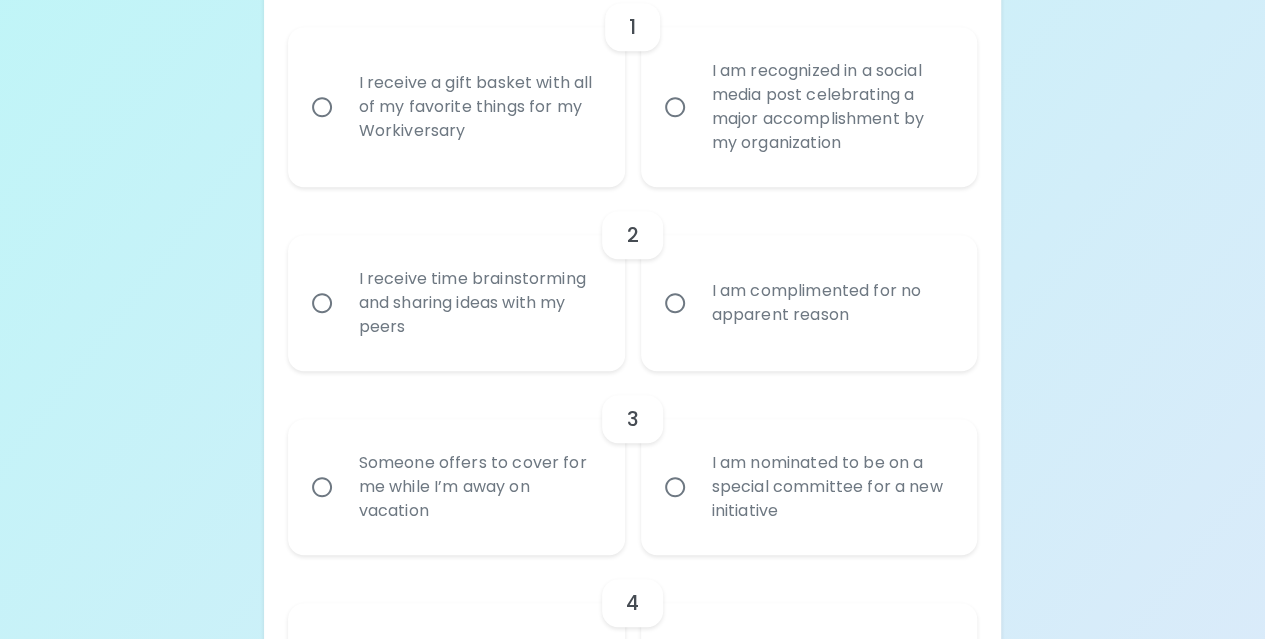 click on "I receive a gift basket with all of my favorite things for my Workiversary" at bounding box center [478, 107] 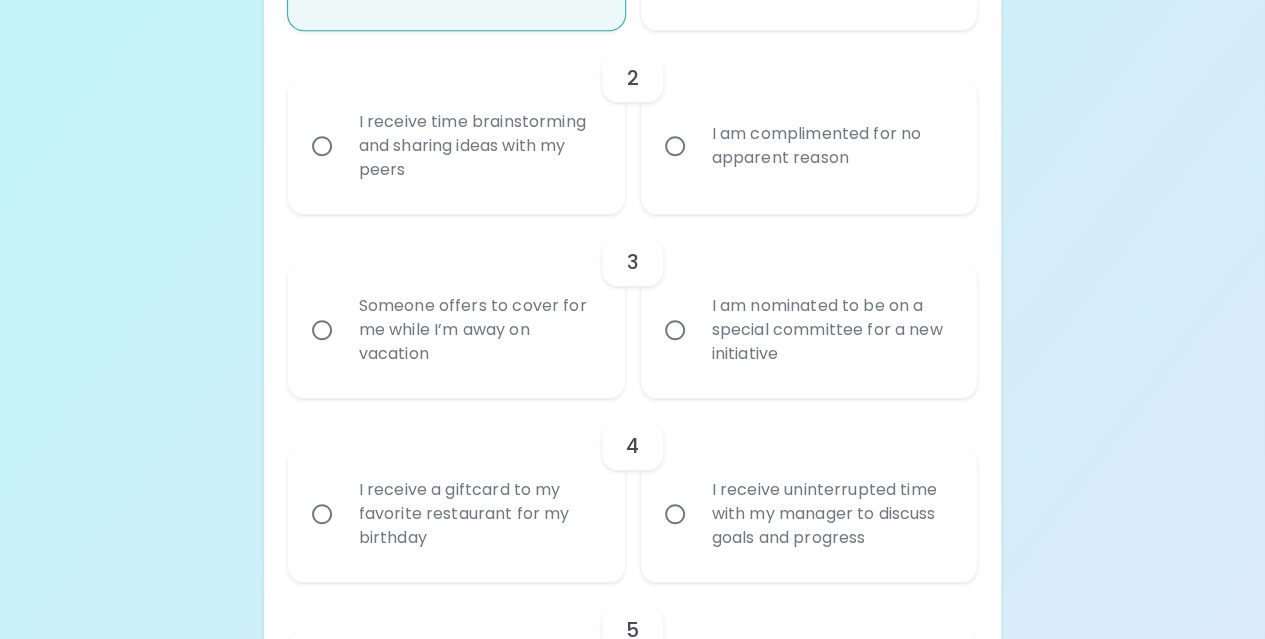 scroll, scrollTop: 660, scrollLeft: 0, axis: vertical 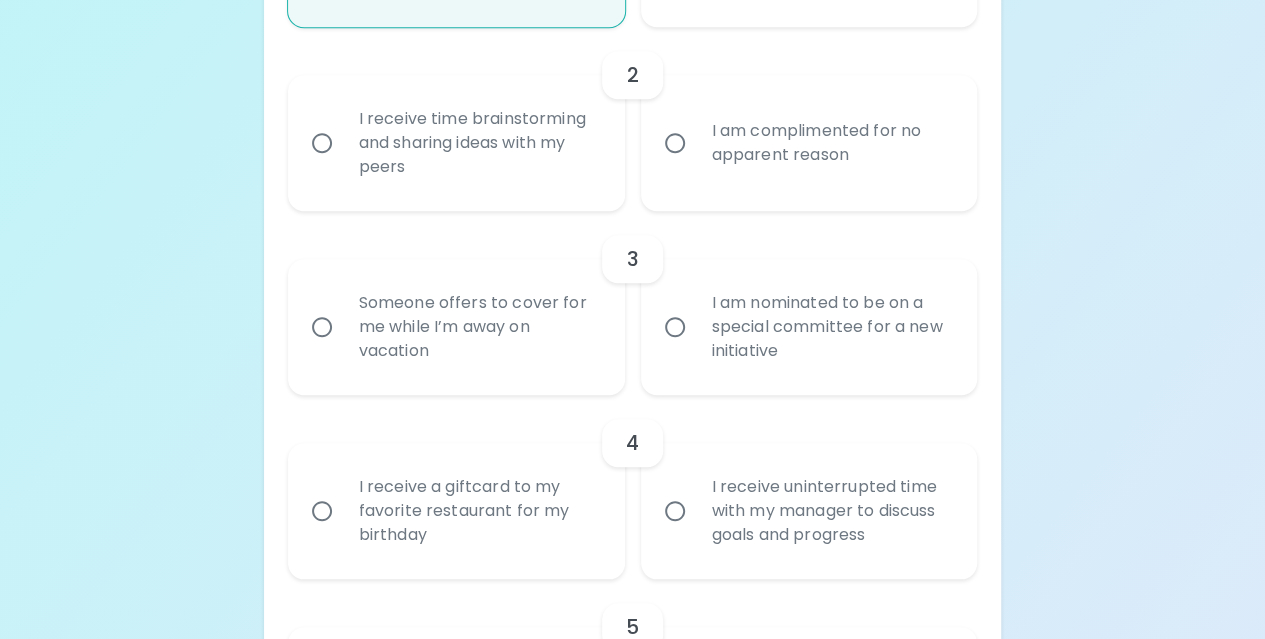 click on "I receive time brainstorming and sharing ideas with my peers" at bounding box center [478, 143] 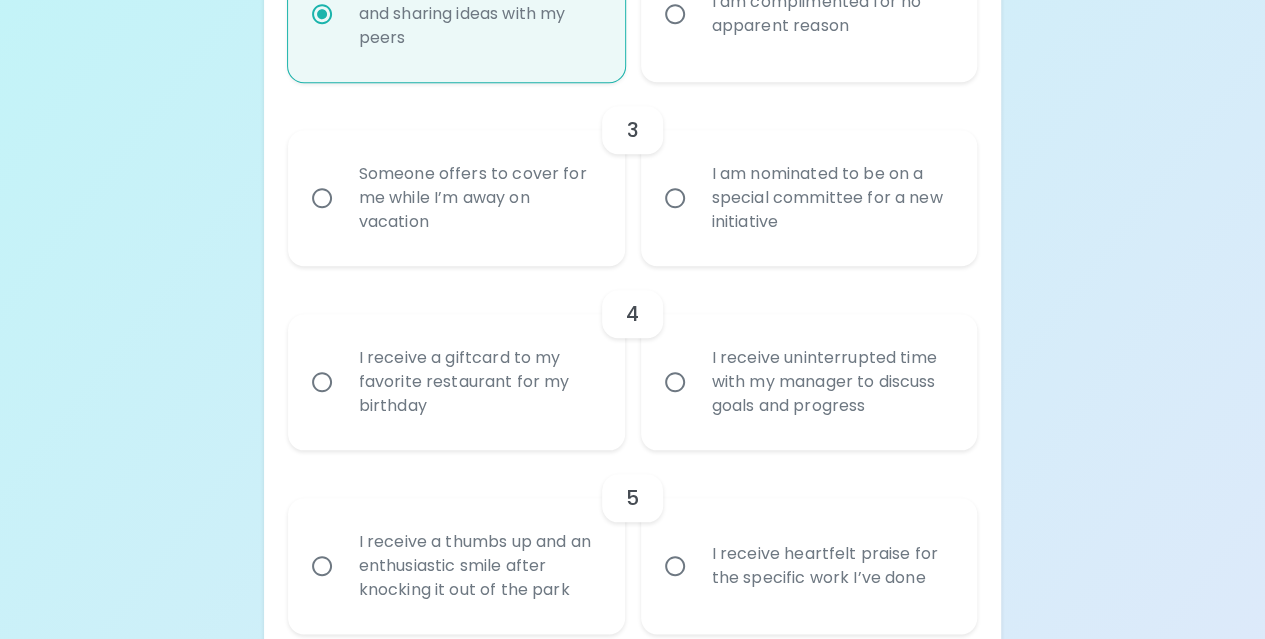 scroll, scrollTop: 820, scrollLeft: 0, axis: vertical 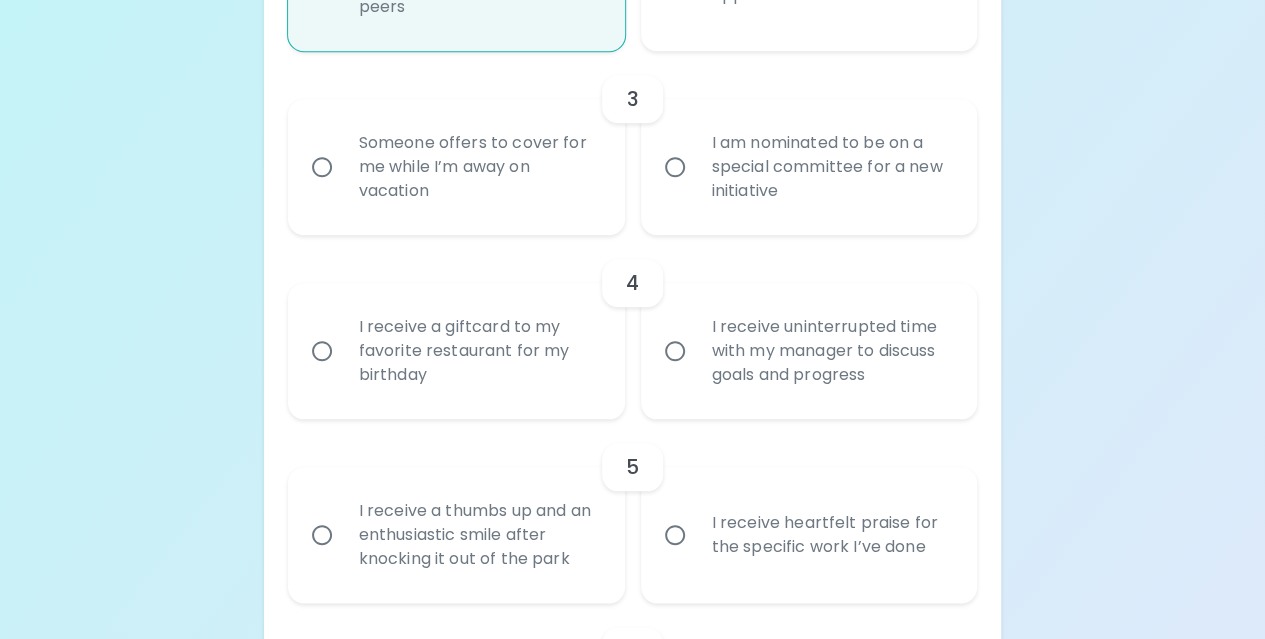 radio on "true" 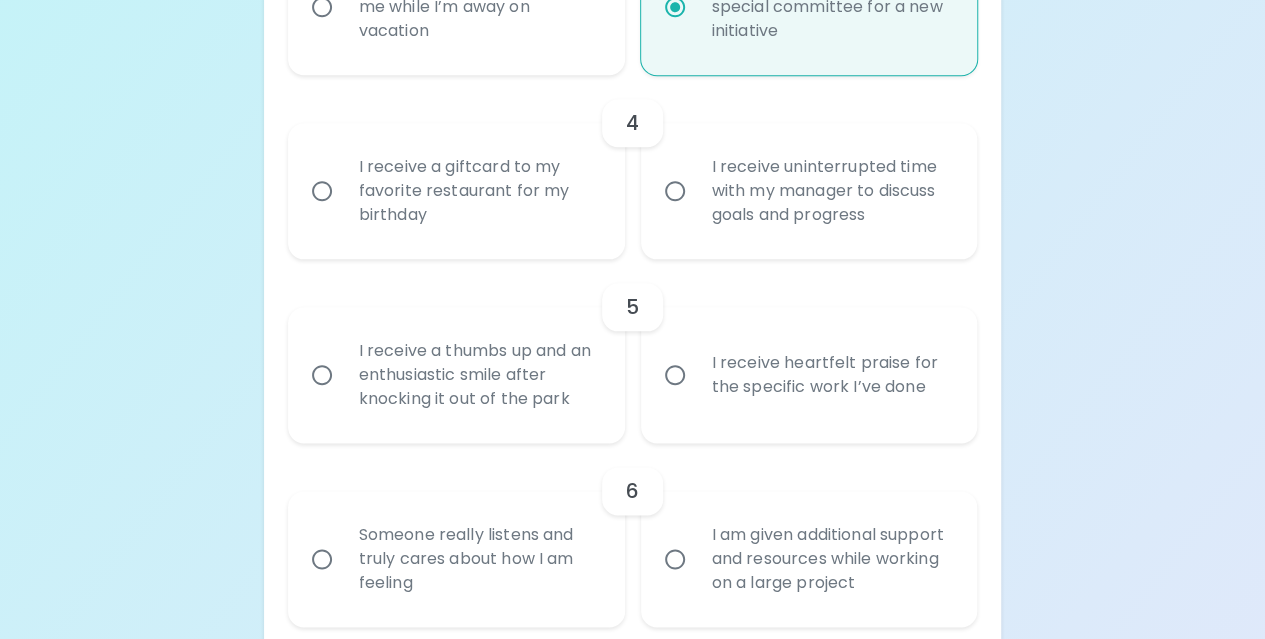 scroll, scrollTop: 1080, scrollLeft: 0, axis: vertical 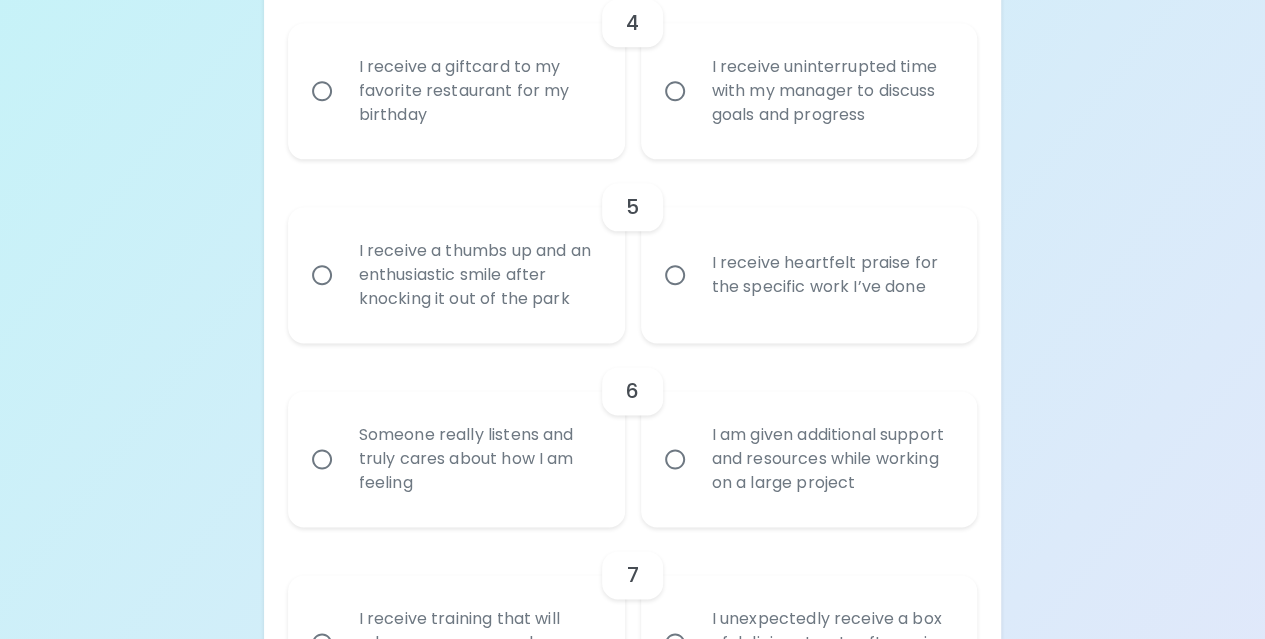 radio on "true" 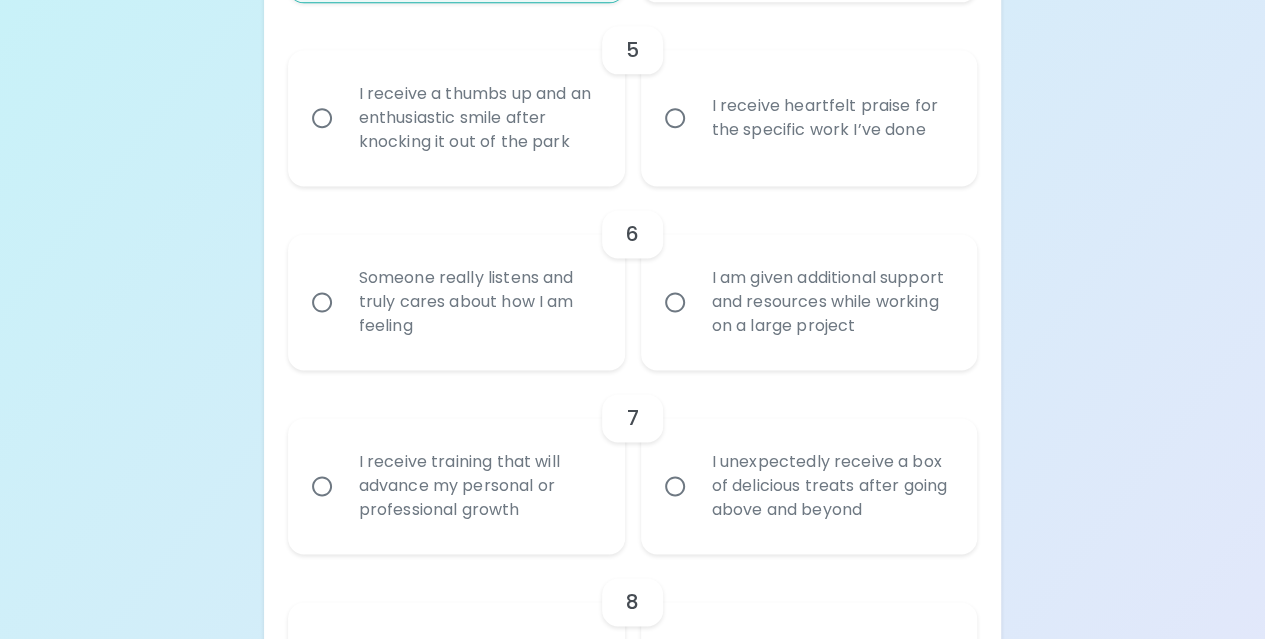 scroll, scrollTop: 1240, scrollLeft: 0, axis: vertical 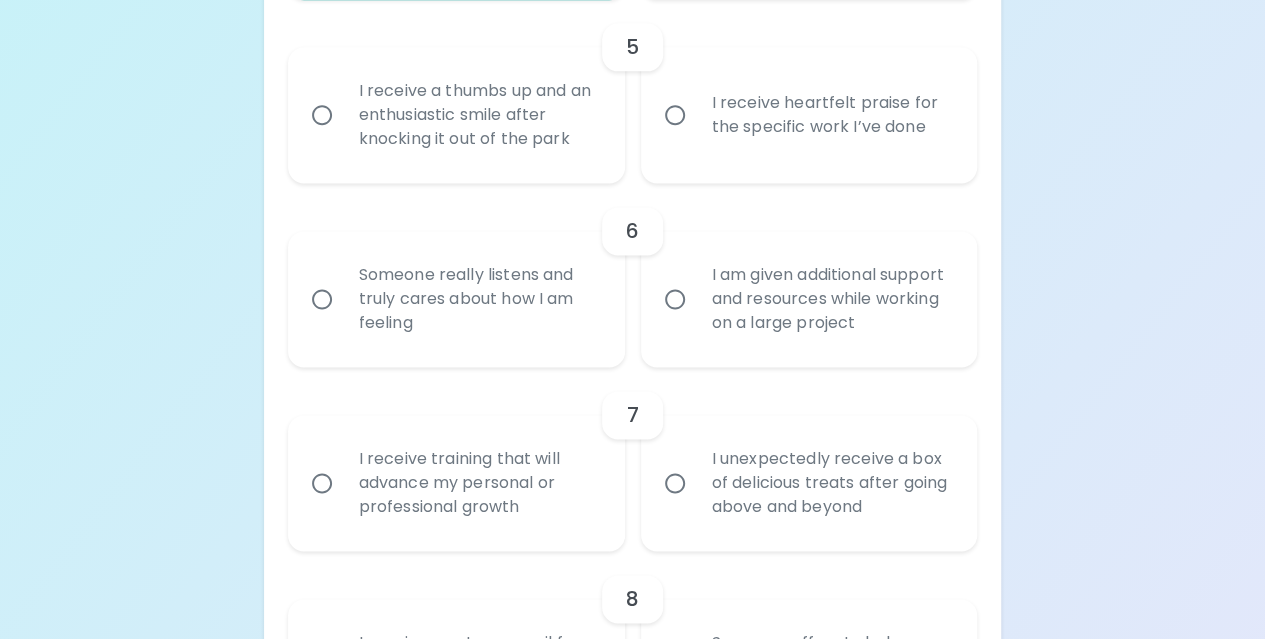 radio on "true" 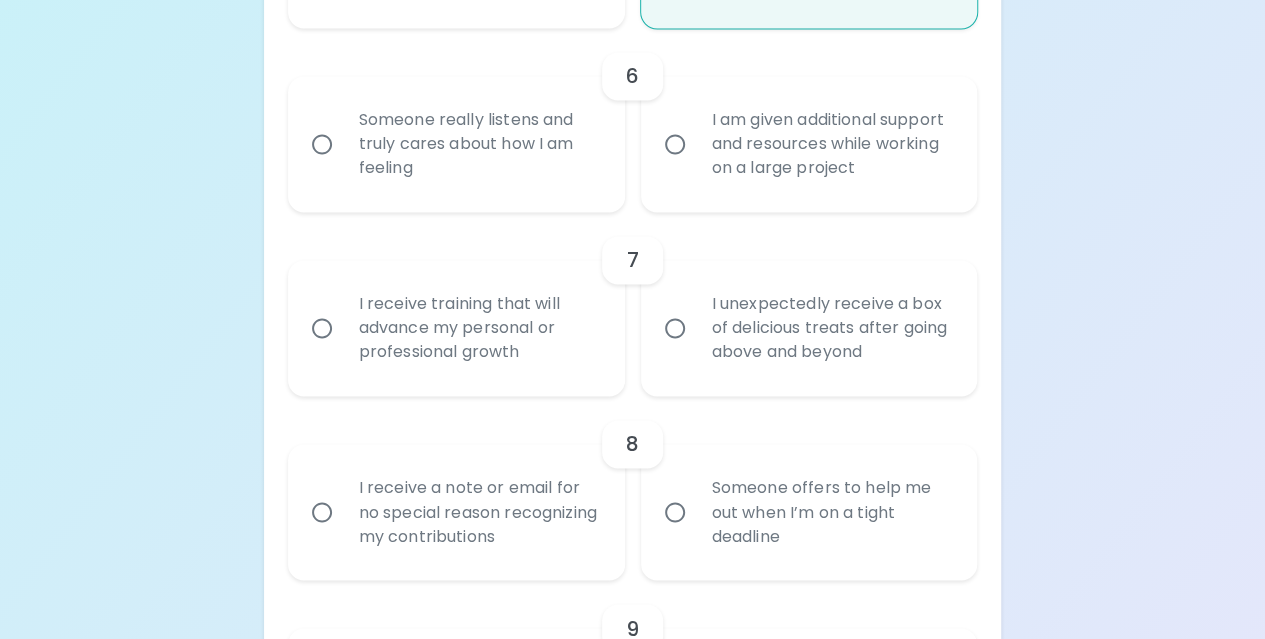 scroll, scrollTop: 1400, scrollLeft: 0, axis: vertical 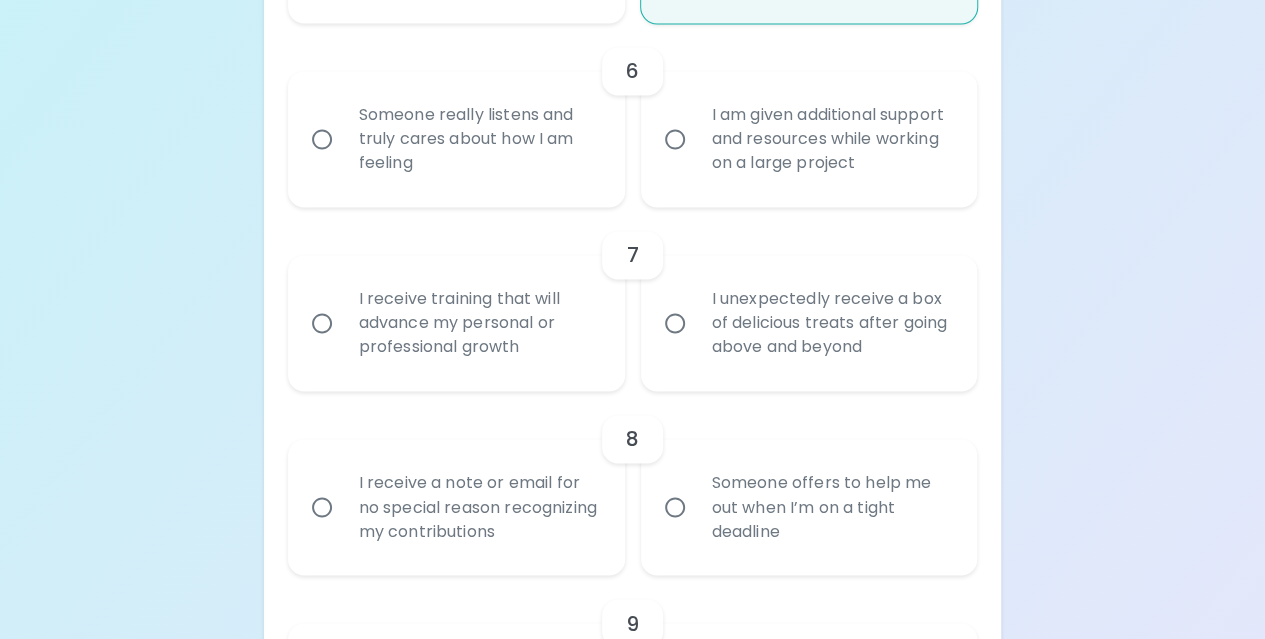 radio on "true" 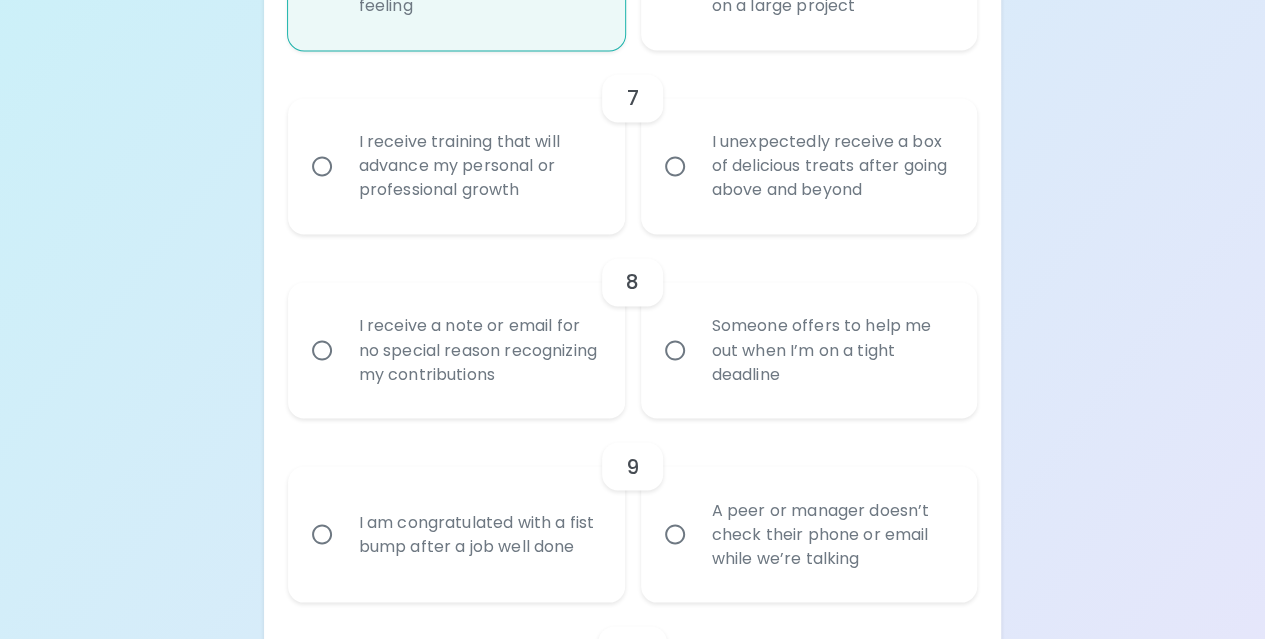 scroll, scrollTop: 1560, scrollLeft: 0, axis: vertical 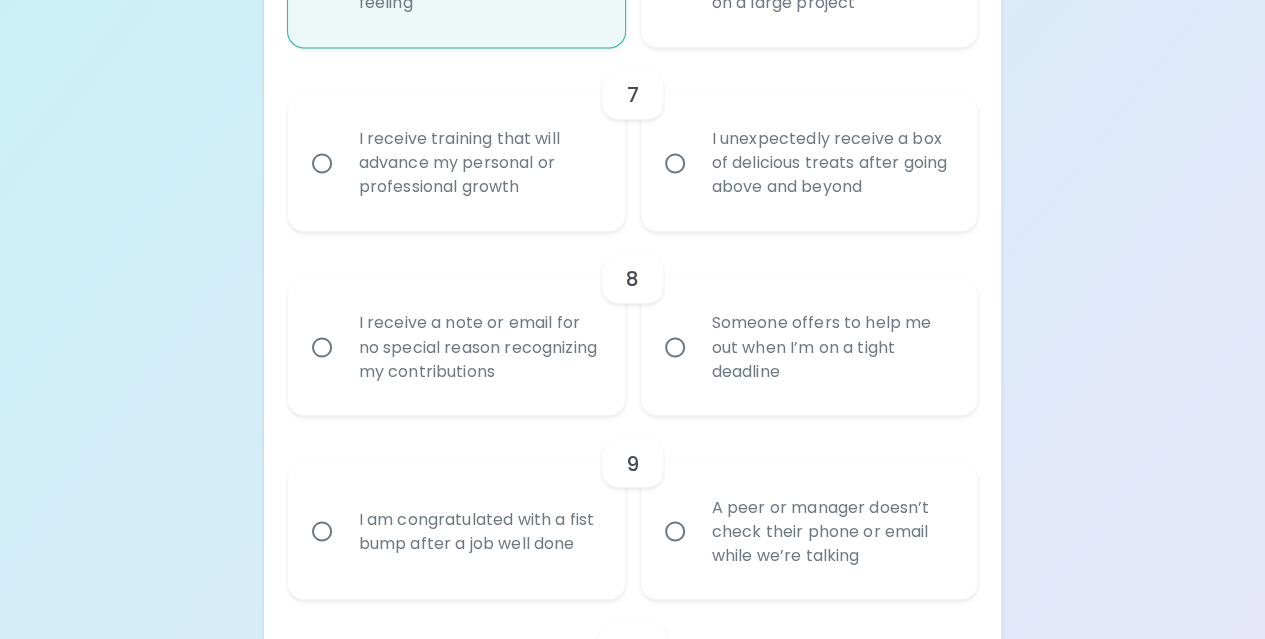 radio on "true" 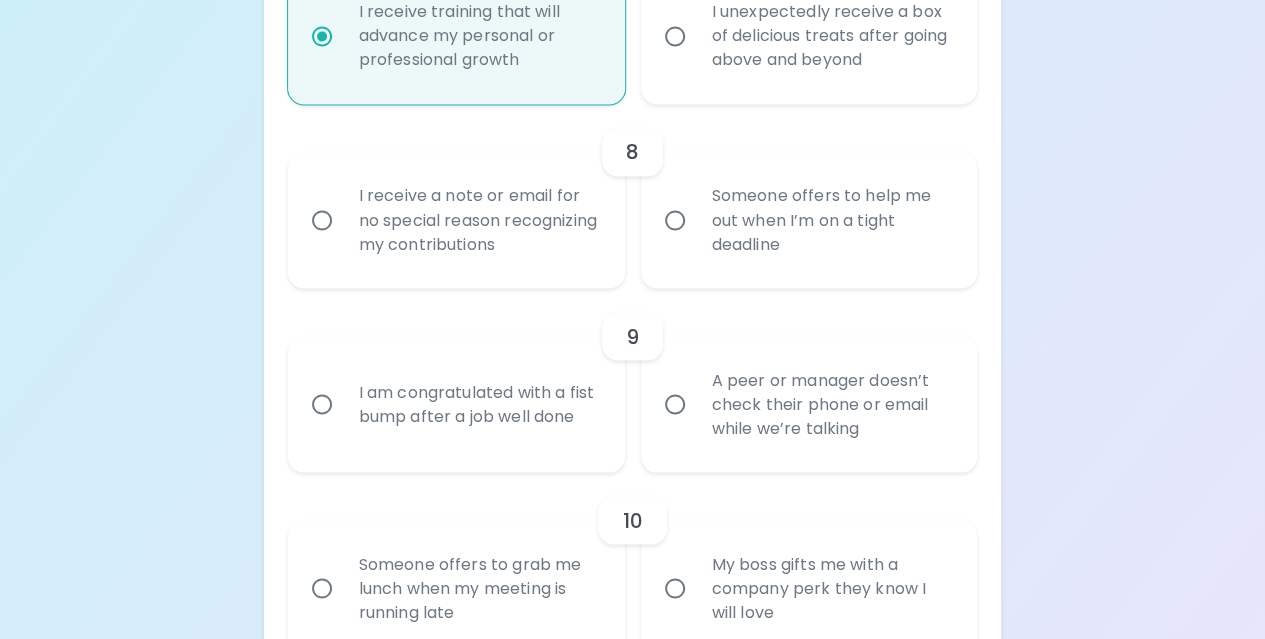 scroll, scrollTop: 1720, scrollLeft: 0, axis: vertical 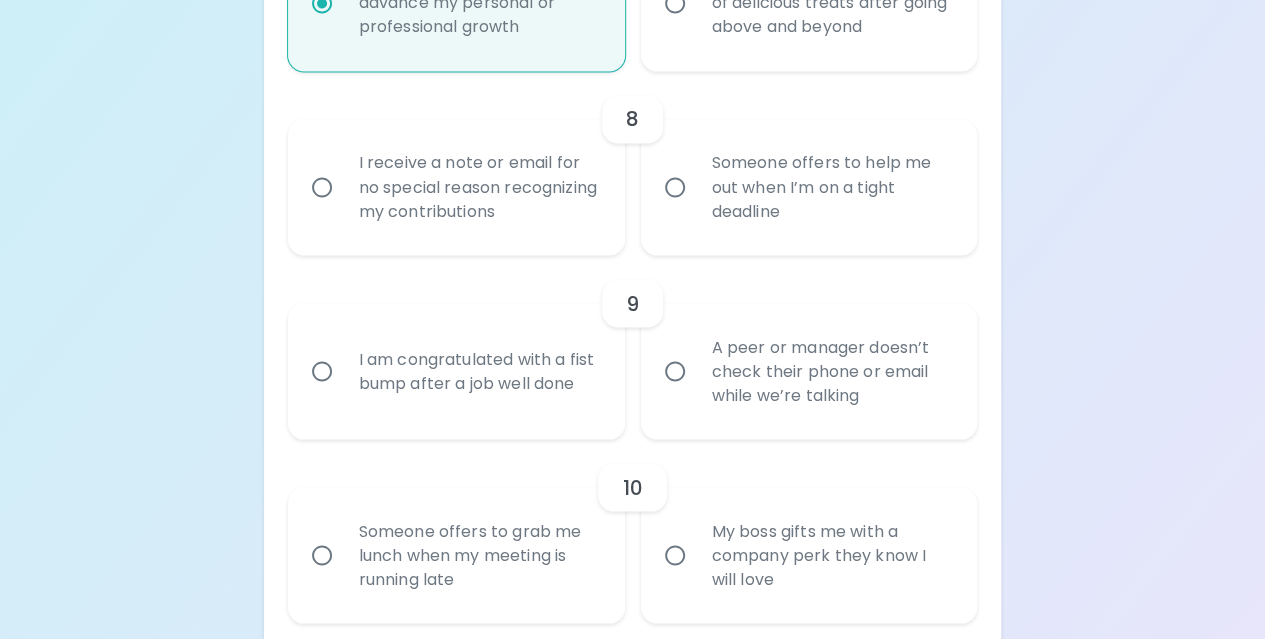 radio on "true" 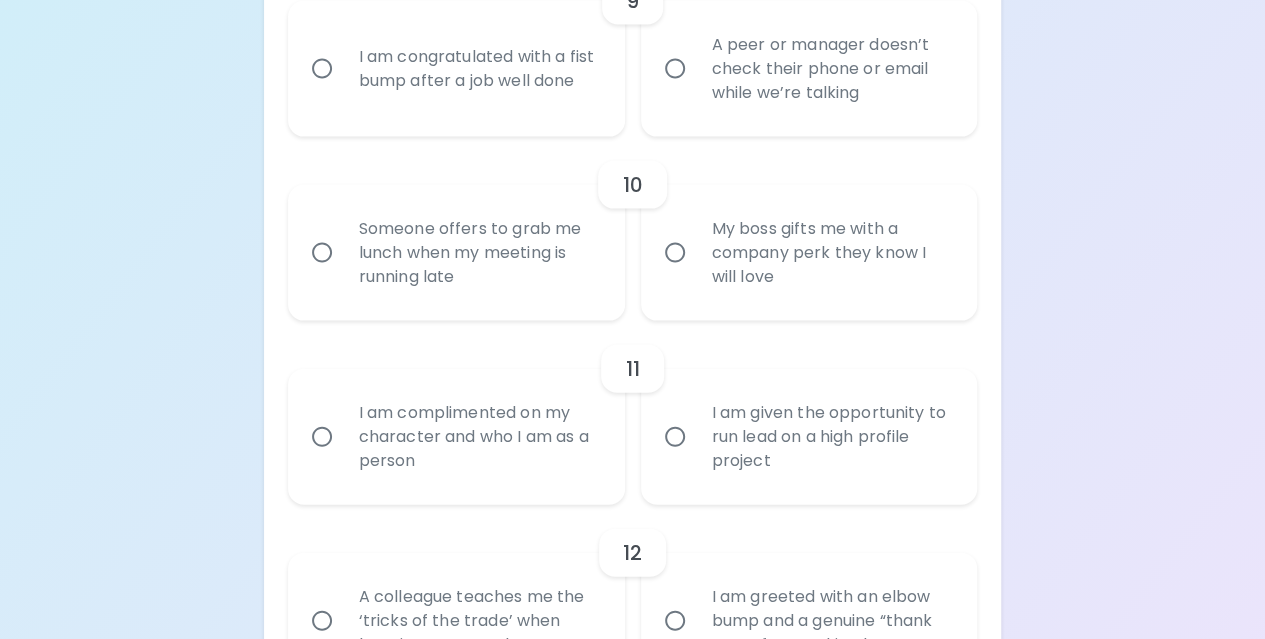 scroll, scrollTop: 1980, scrollLeft: 0, axis: vertical 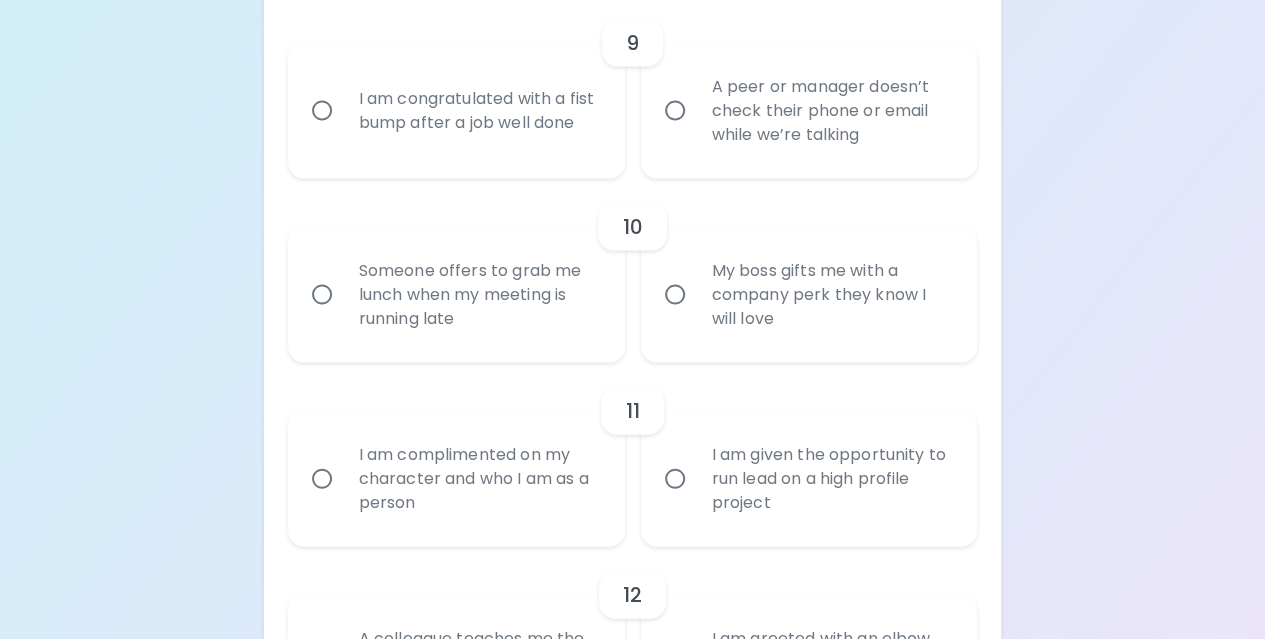 radio on "true" 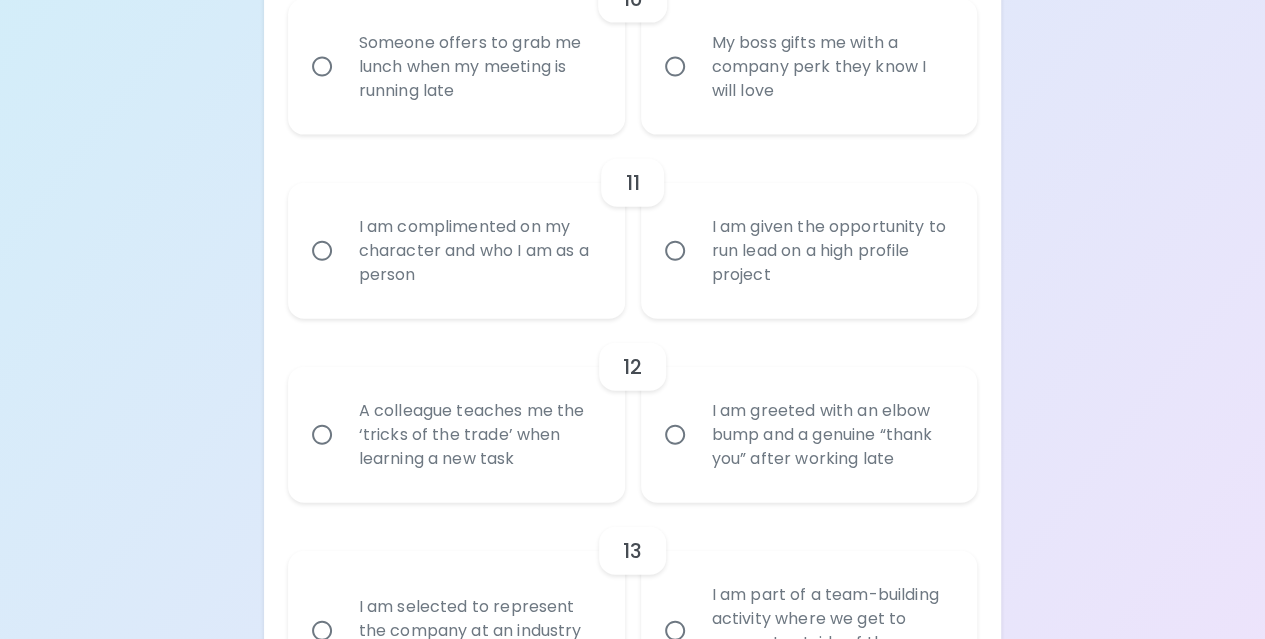 scroll, scrollTop: 2240, scrollLeft: 0, axis: vertical 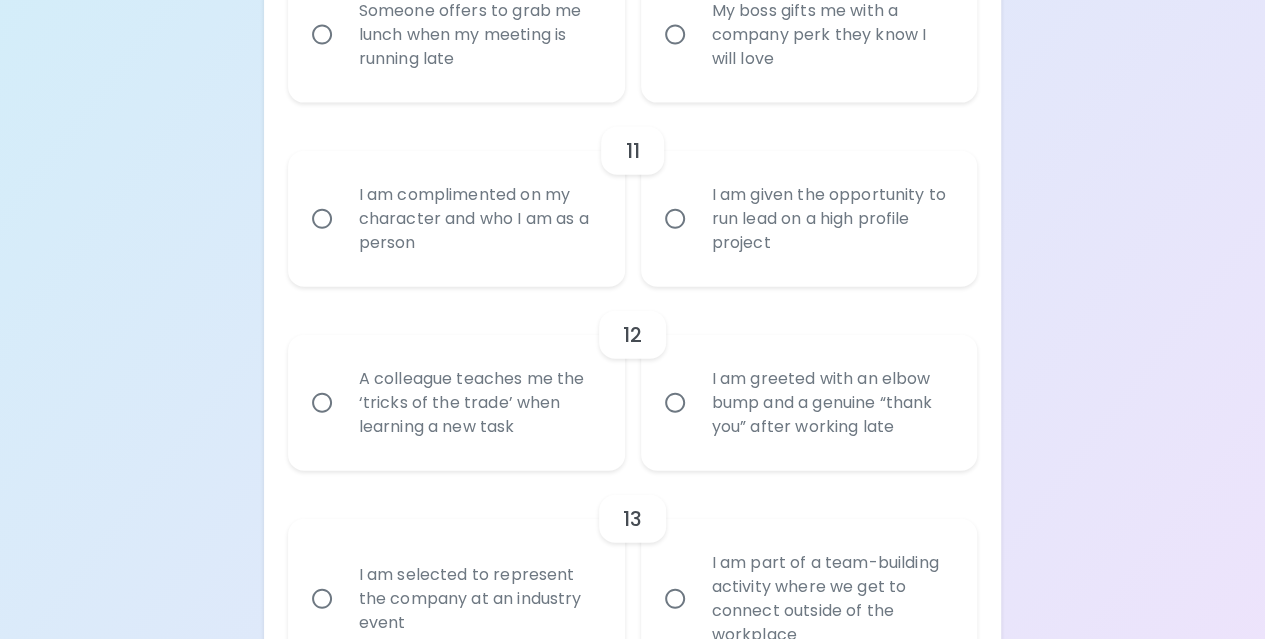 radio on "true" 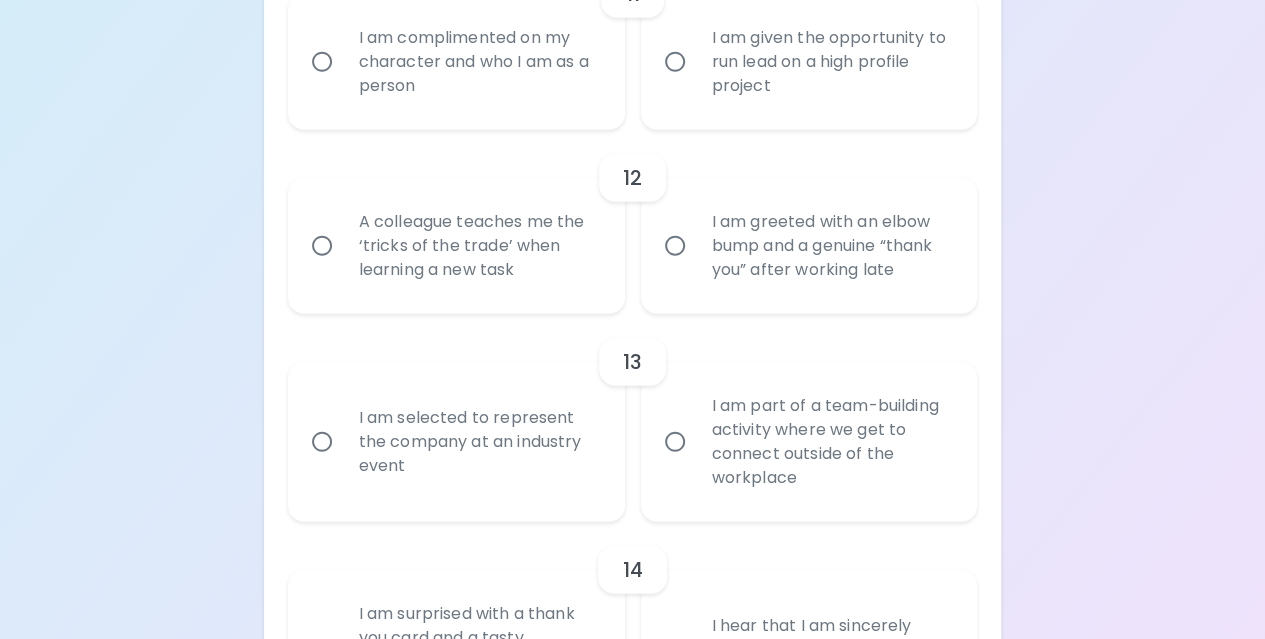 scroll, scrollTop: 2400, scrollLeft: 0, axis: vertical 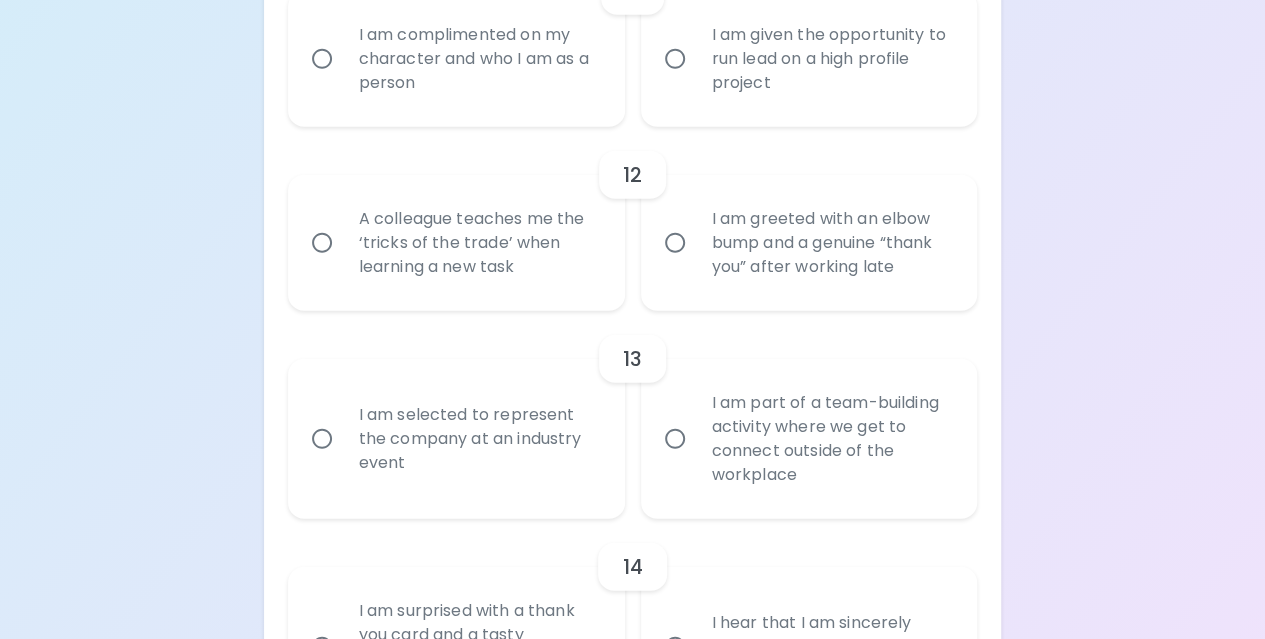radio on "true" 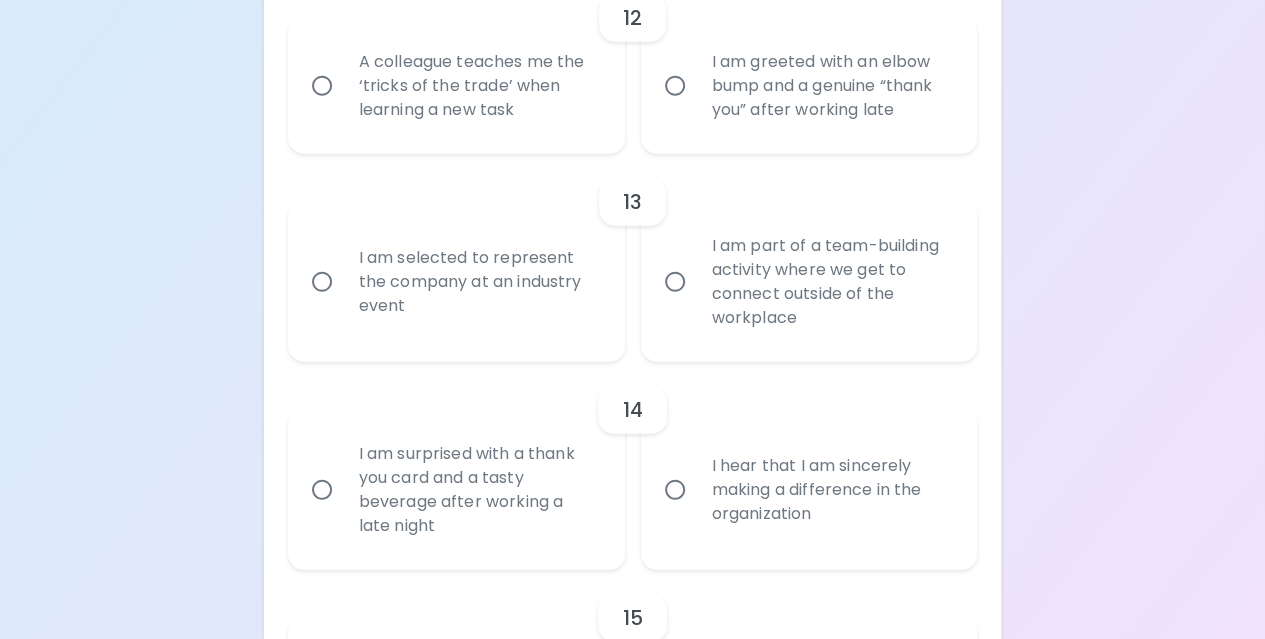 scroll, scrollTop: 2560, scrollLeft: 0, axis: vertical 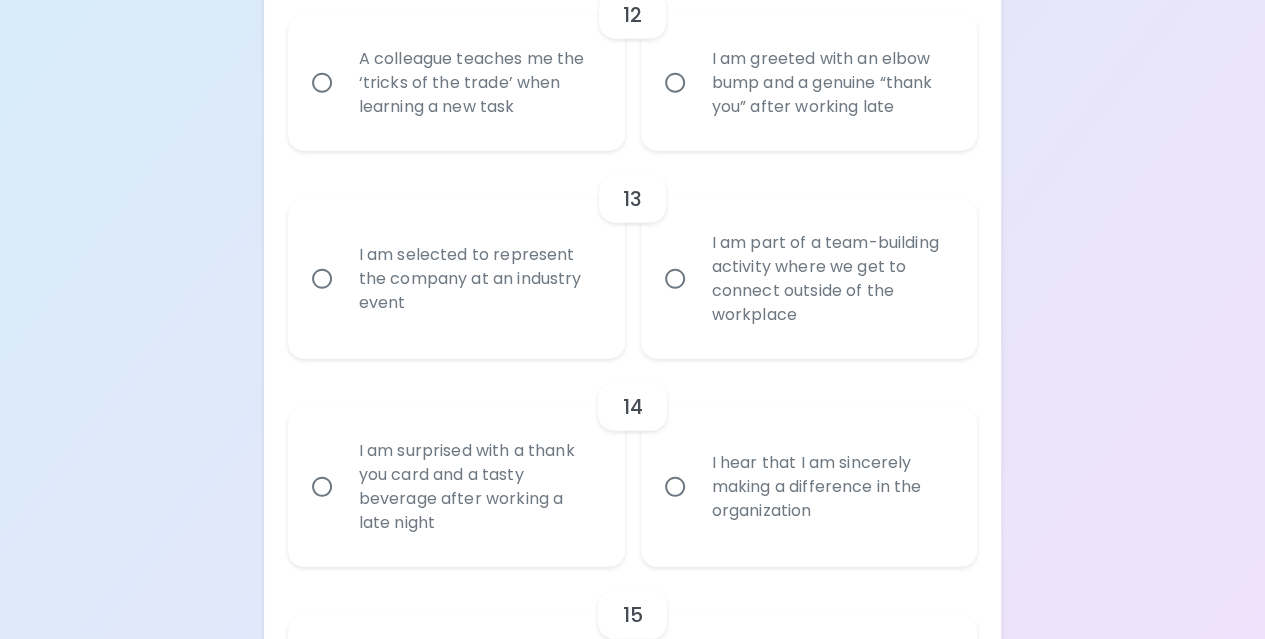 radio on "true" 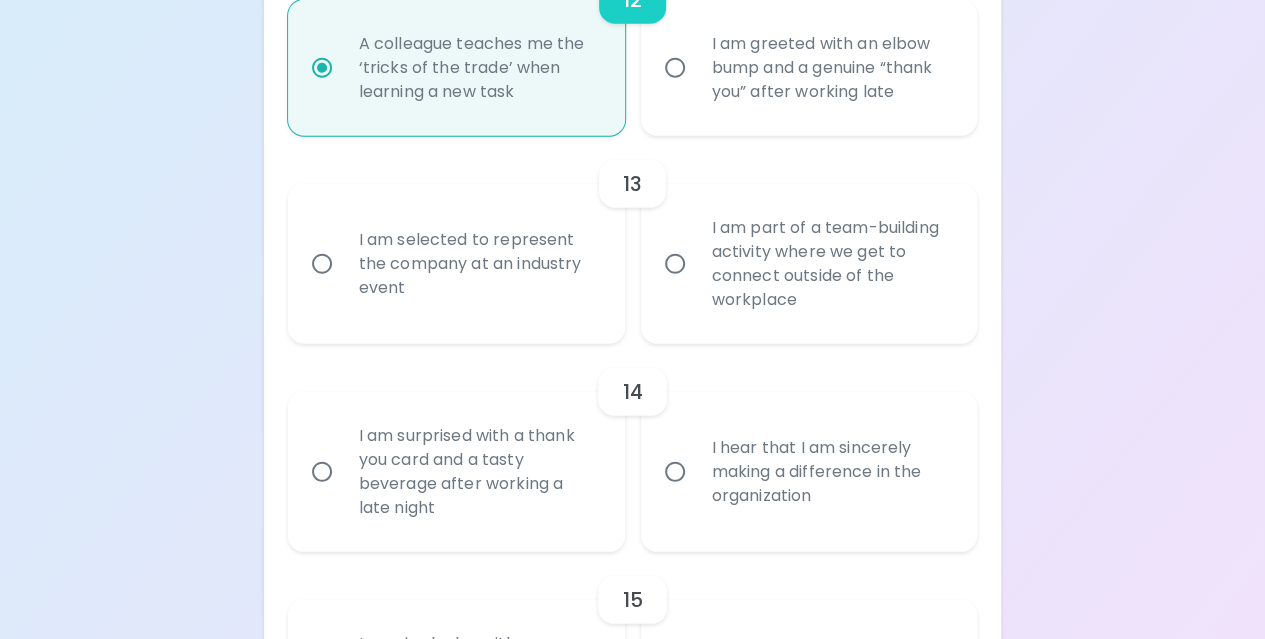 scroll, scrollTop: 2620, scrollLeft: 0, axis: vertical 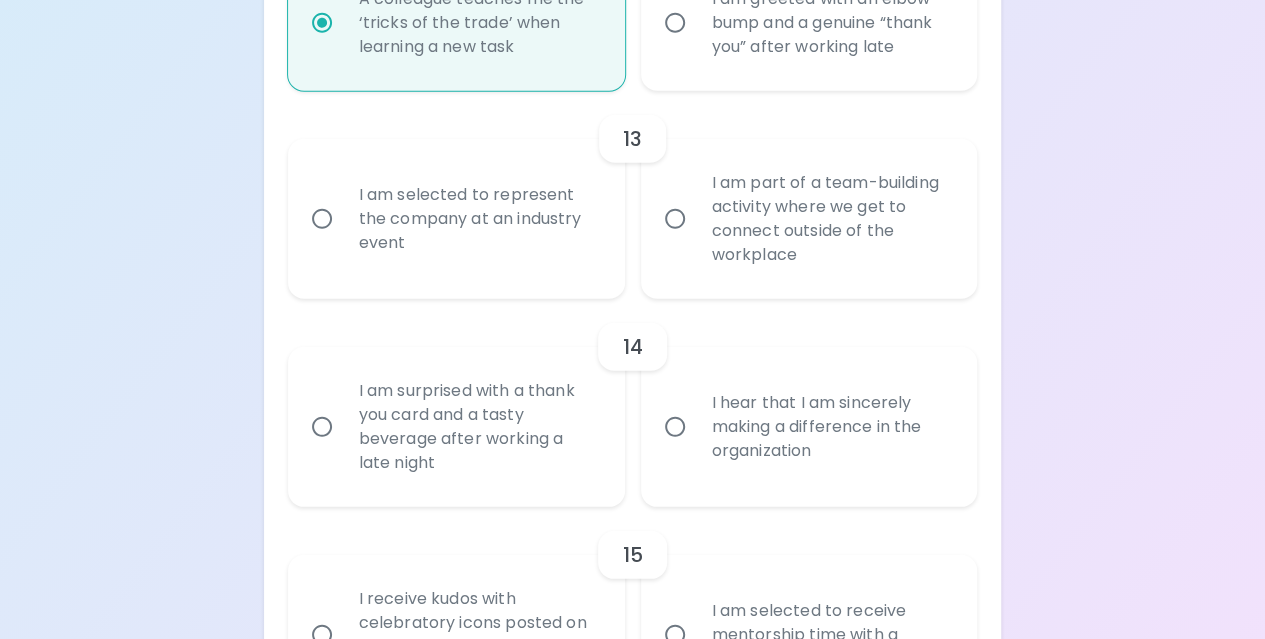 radio on "true" 